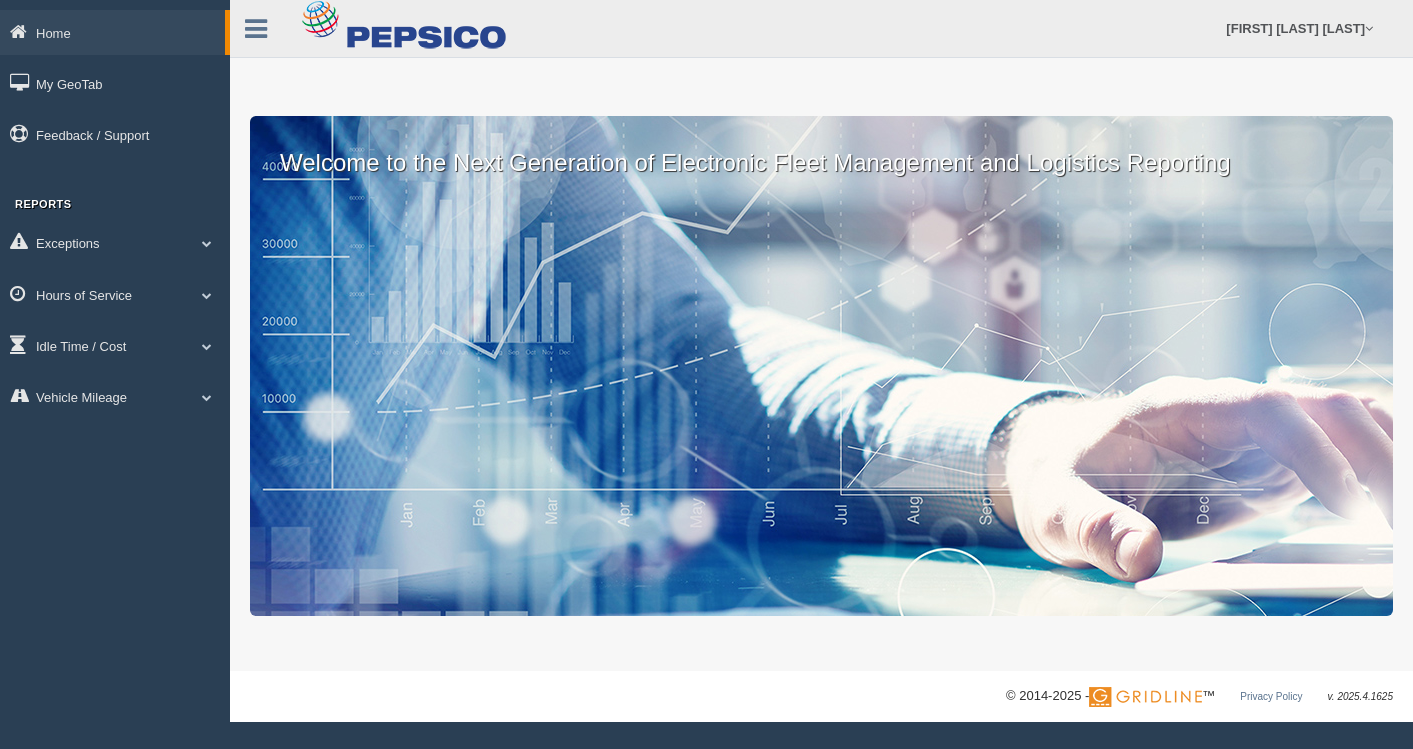 scroll, scrollTop: 0, scrollLeft: 0, axis: both 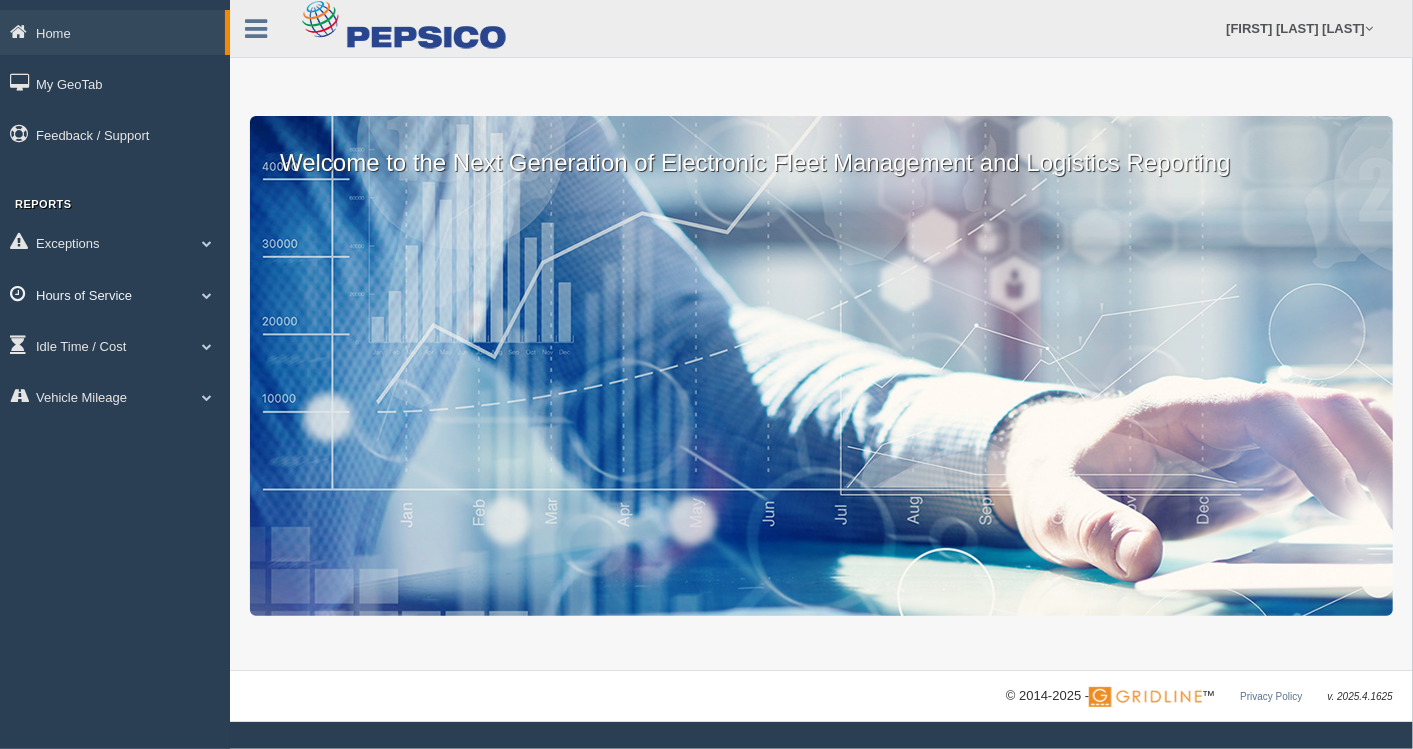 click on "Hours of Service" at bounding box center [115, 294] 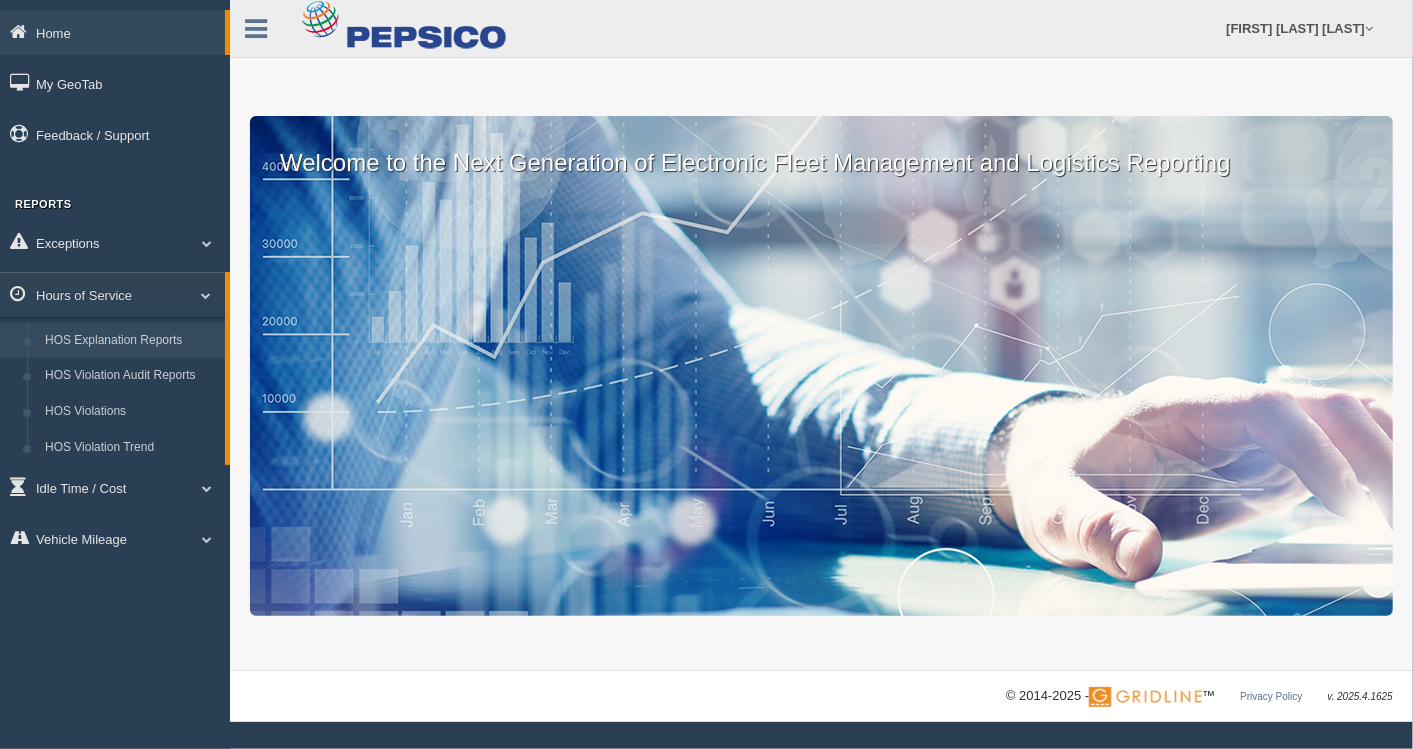 click on "HOS Explanation Reports" at bounding box center (130, 341) 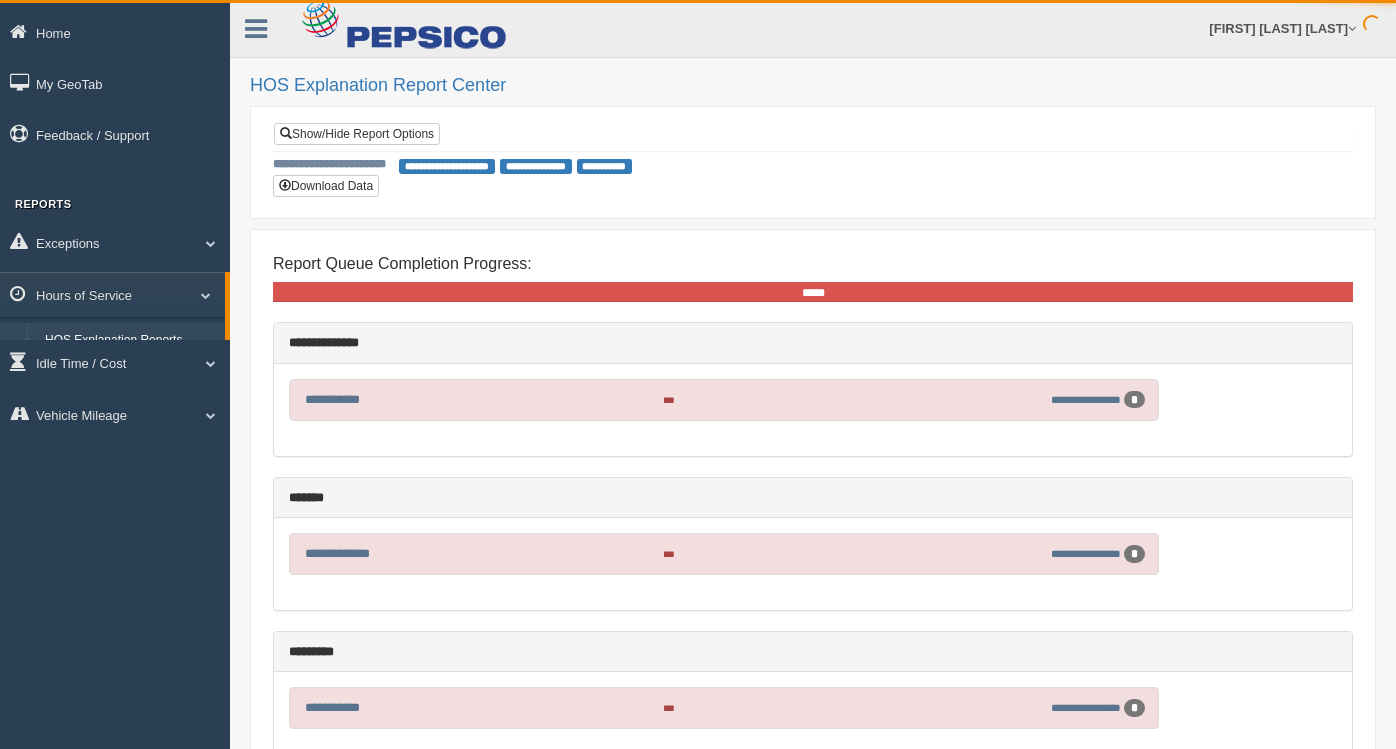 scroll, scrollTop: 0, scrollLeft: 0, axis: both 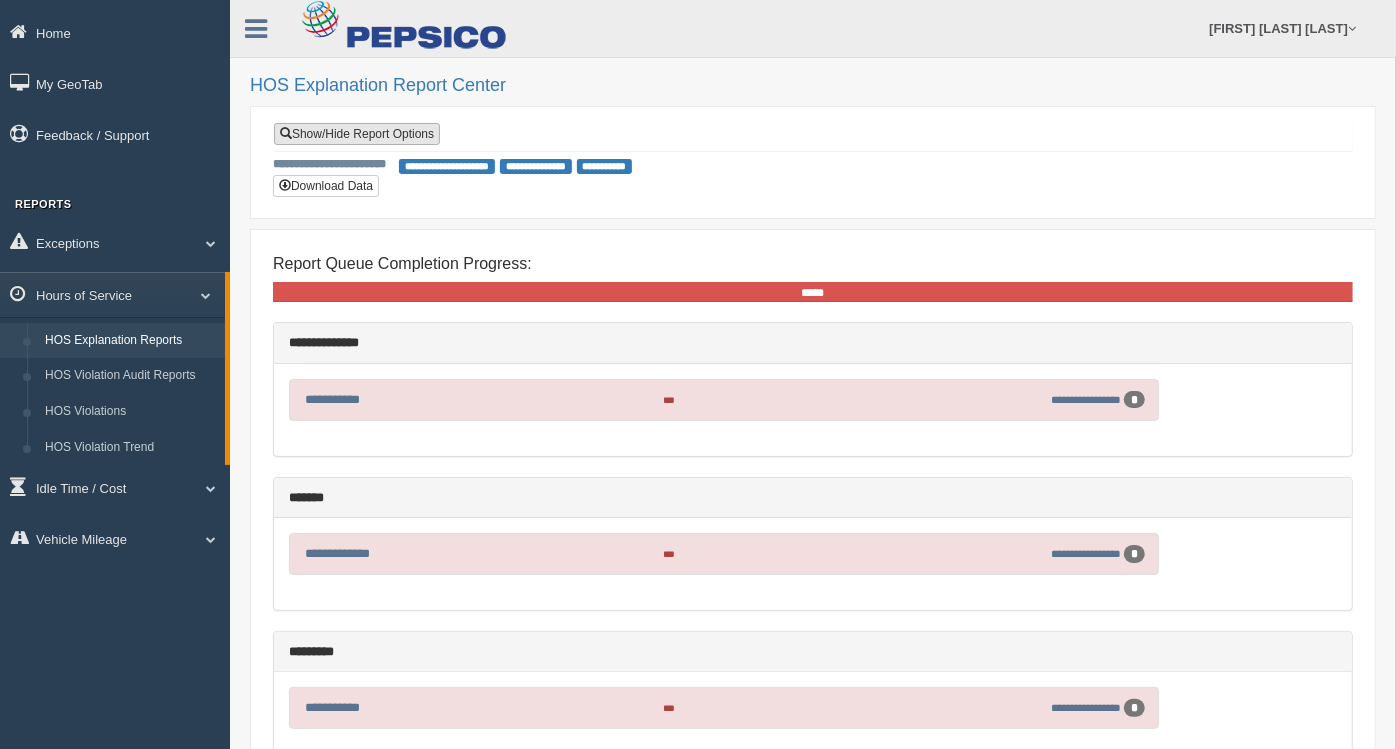 click on "Show/Hide Report Options" at bounding box center (357, 134) 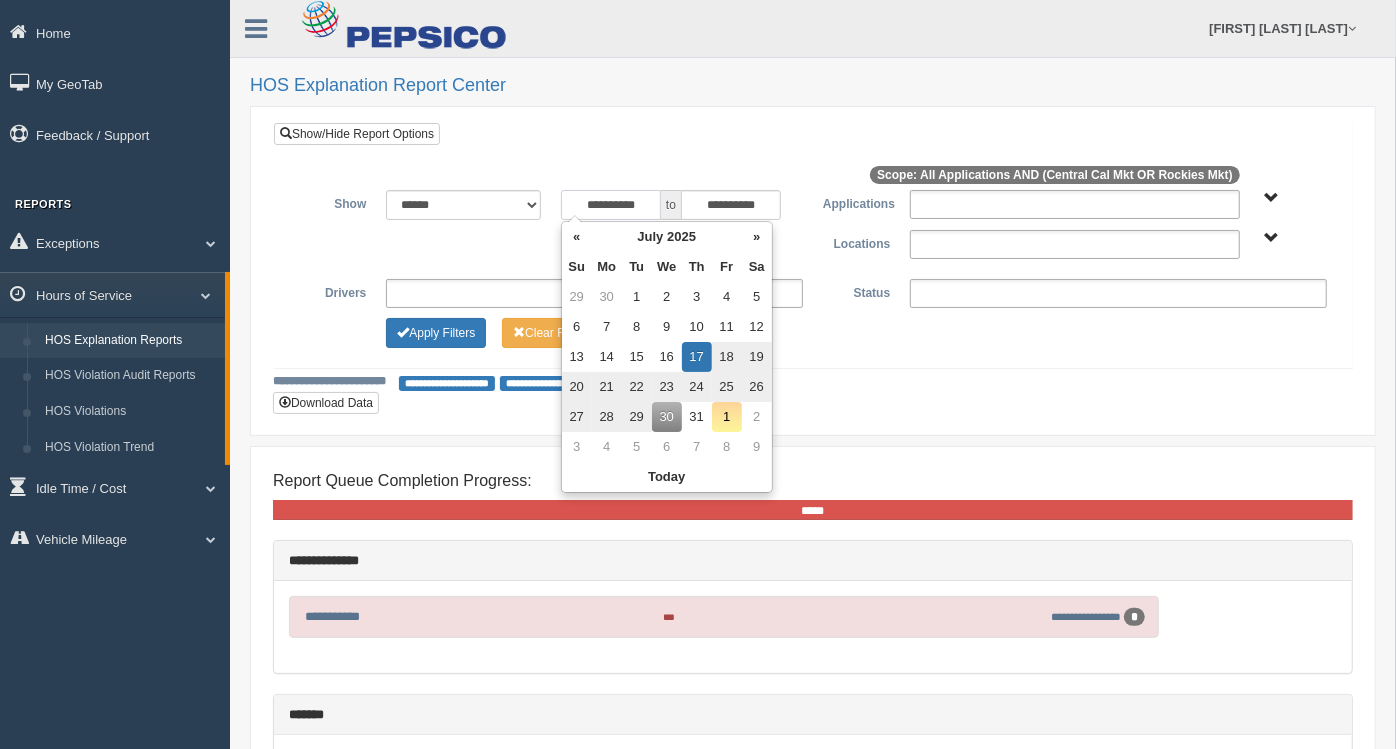 click on "**********" at bounding box center [611, 205] 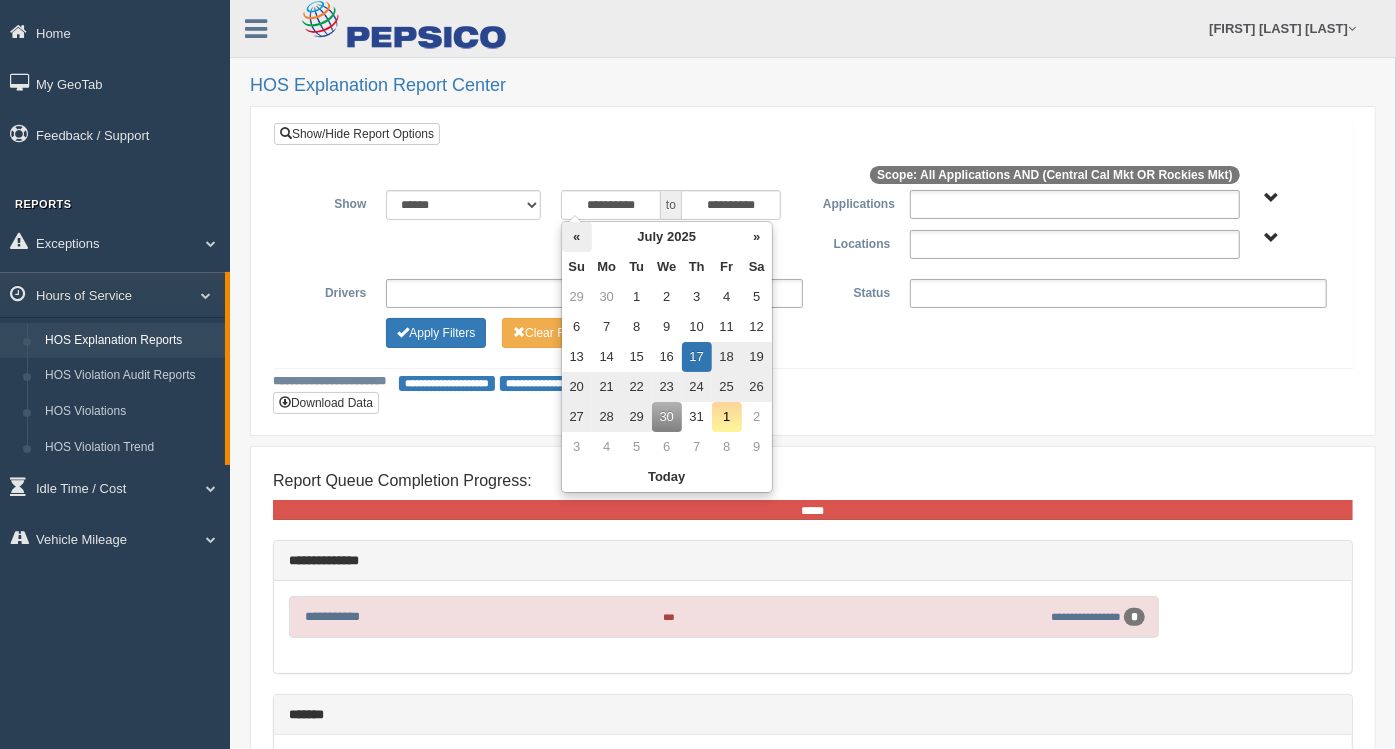 click on "«" at bounding box center (577, 237) 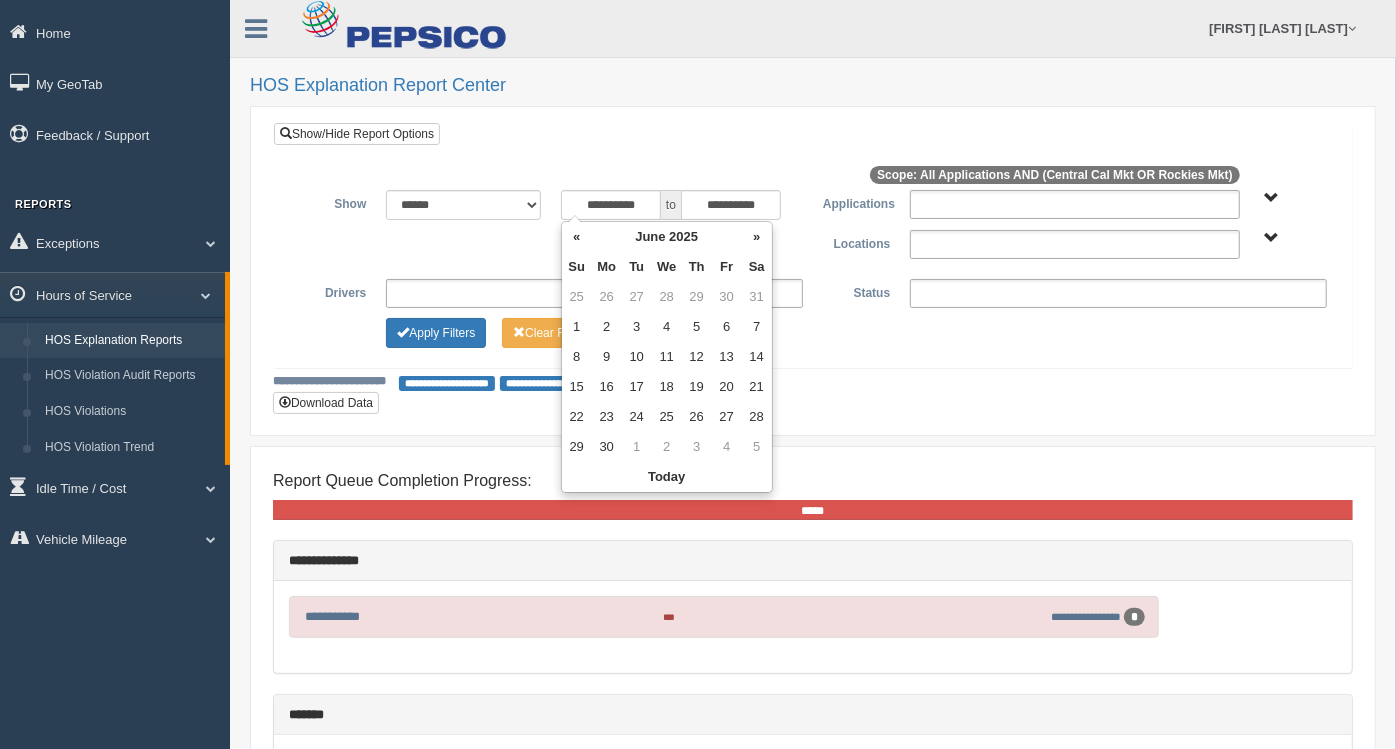 click on "«" at bounding box center [577, 237] 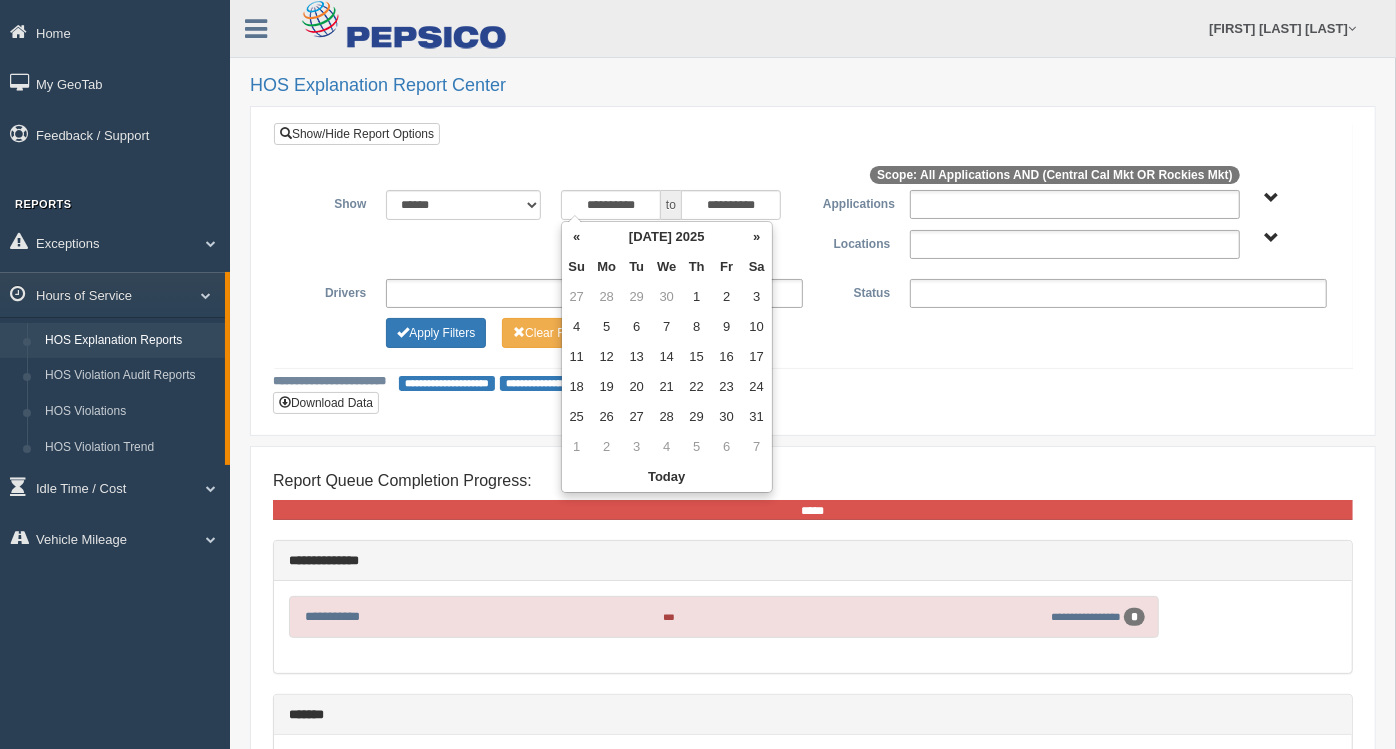 click on "«" at bounding box center (577, 237) 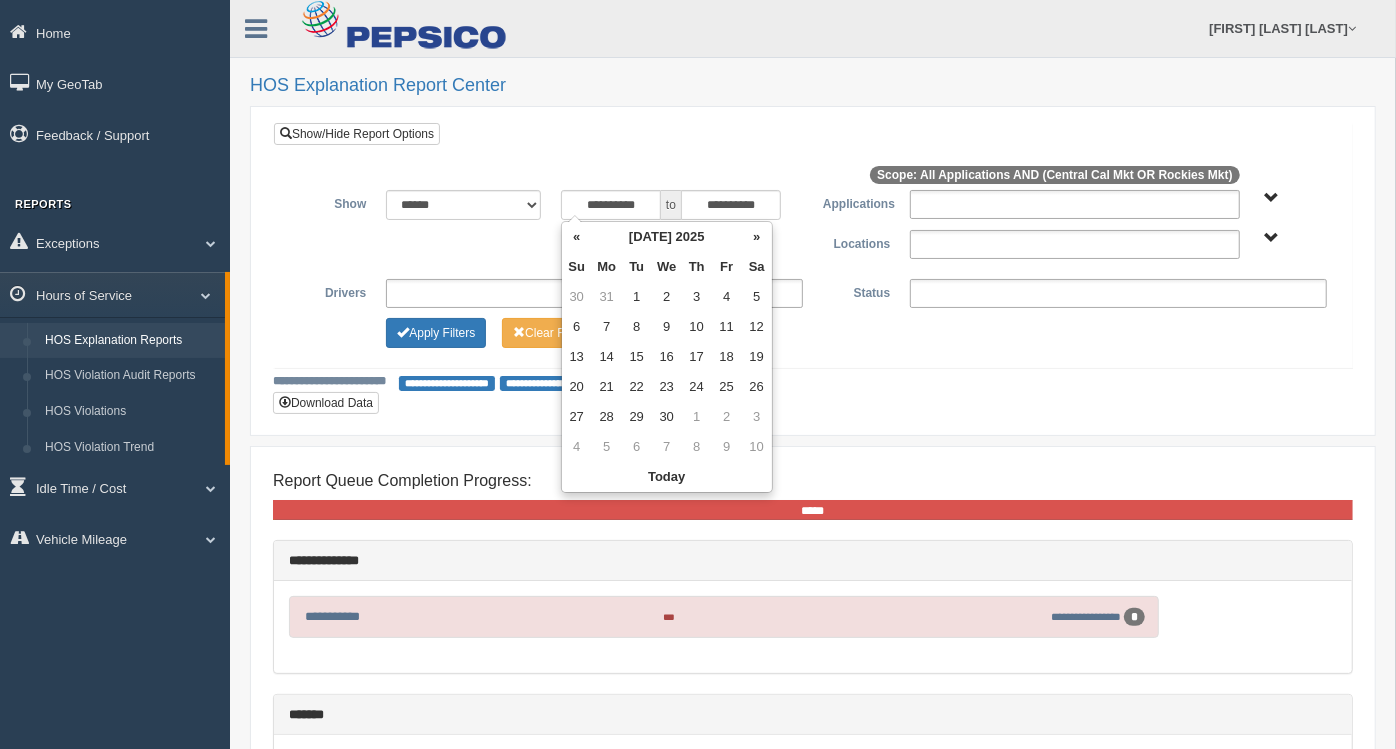 click on "«" at bounding box center [577, 237] 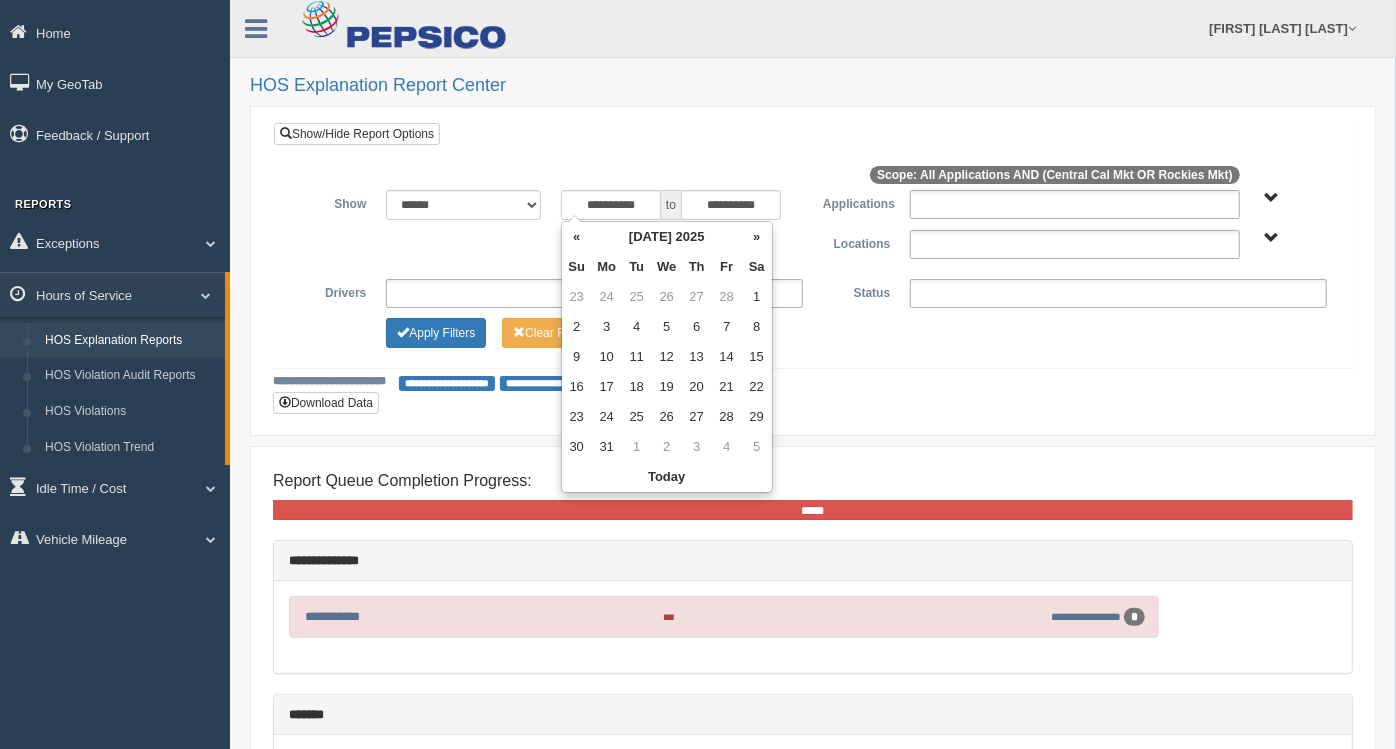 click on "«" at bounding box center [577, 237] 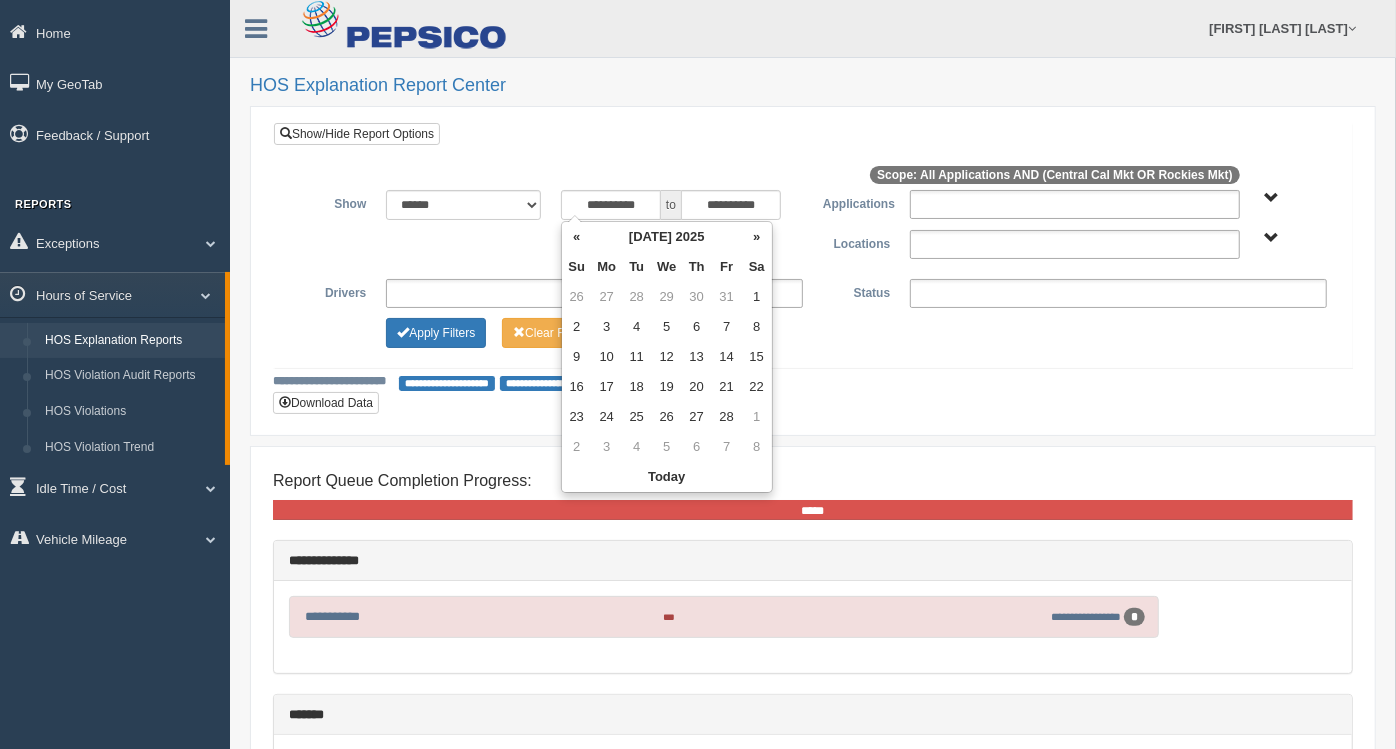 click on "«" at bounding box center (577, 237) 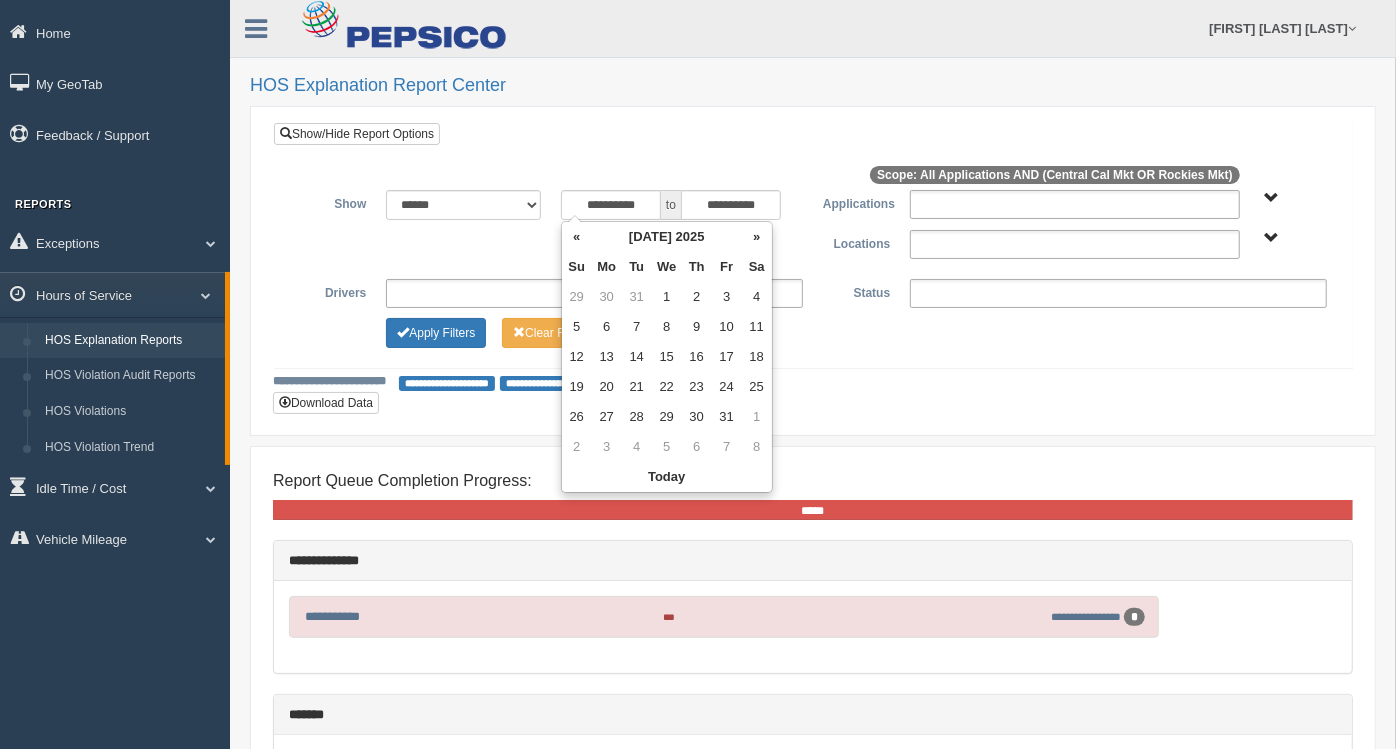 click on "«" at bounding box center (577, 237) 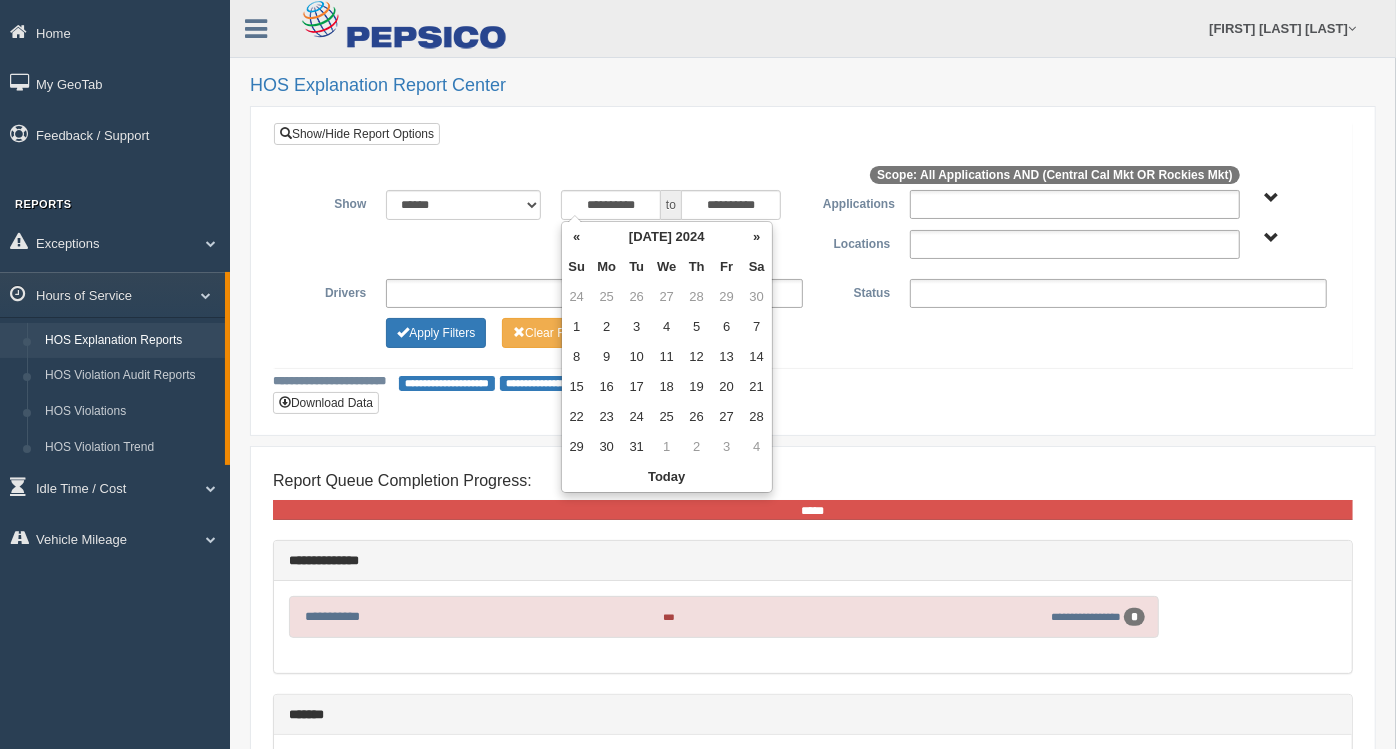 click on "«" at bounding box center (577, 237) 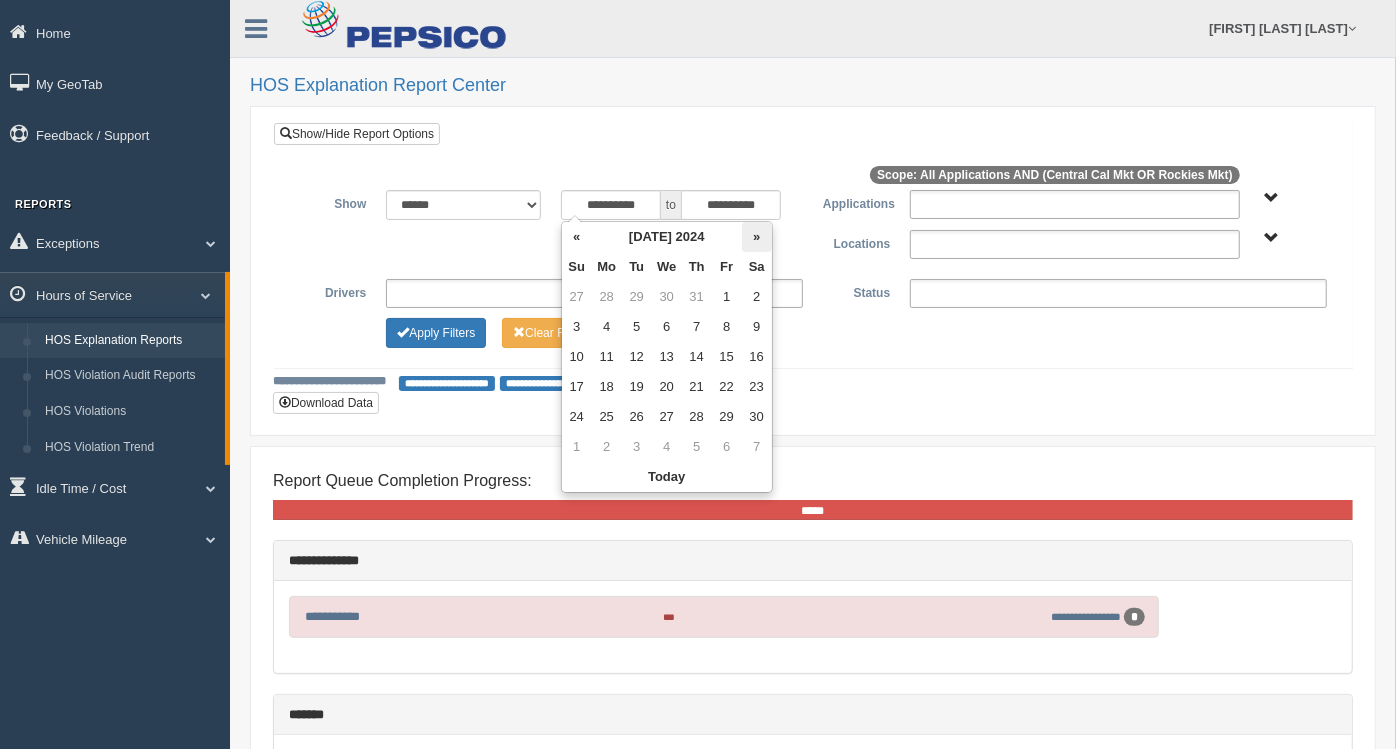 click on "»" at bounding box center [757, 237] 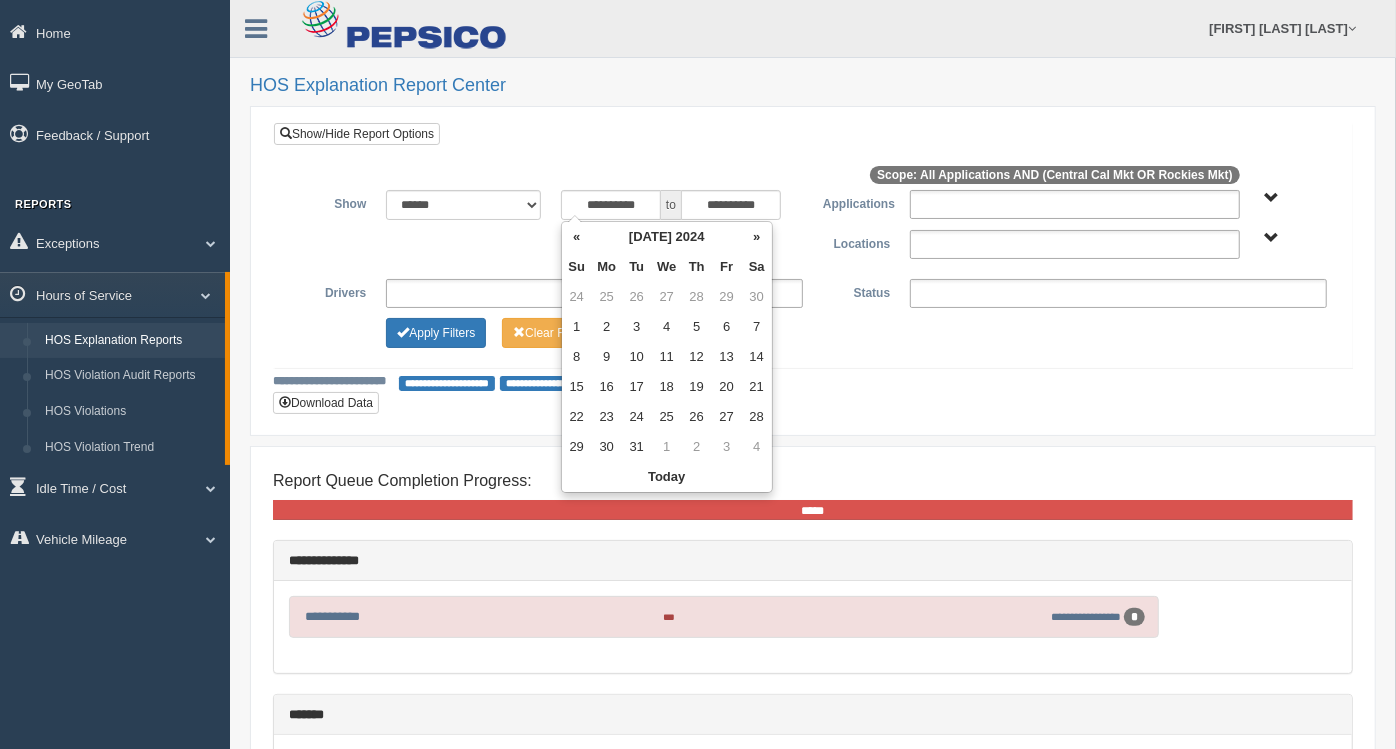 click on "»" at bounding box center [757, 237] 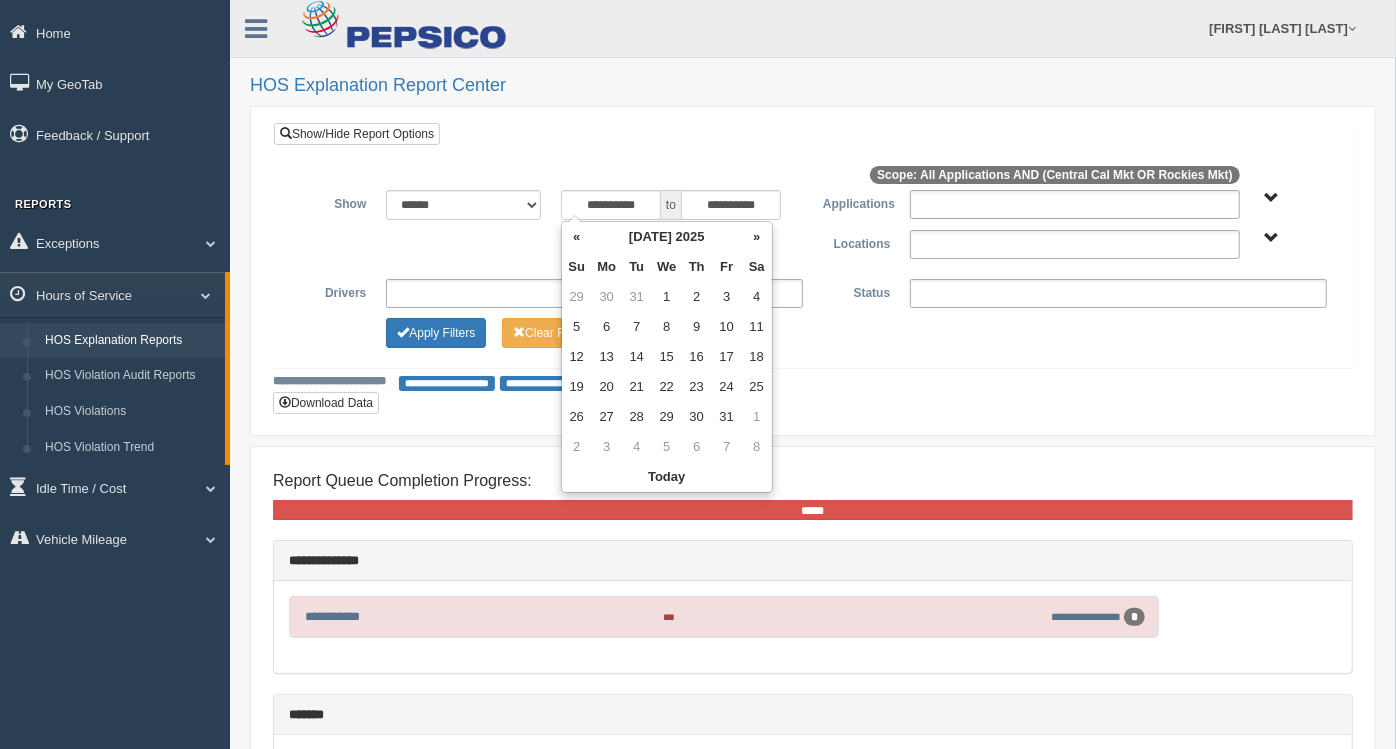 click on "»" at bounding box center (757, 237) 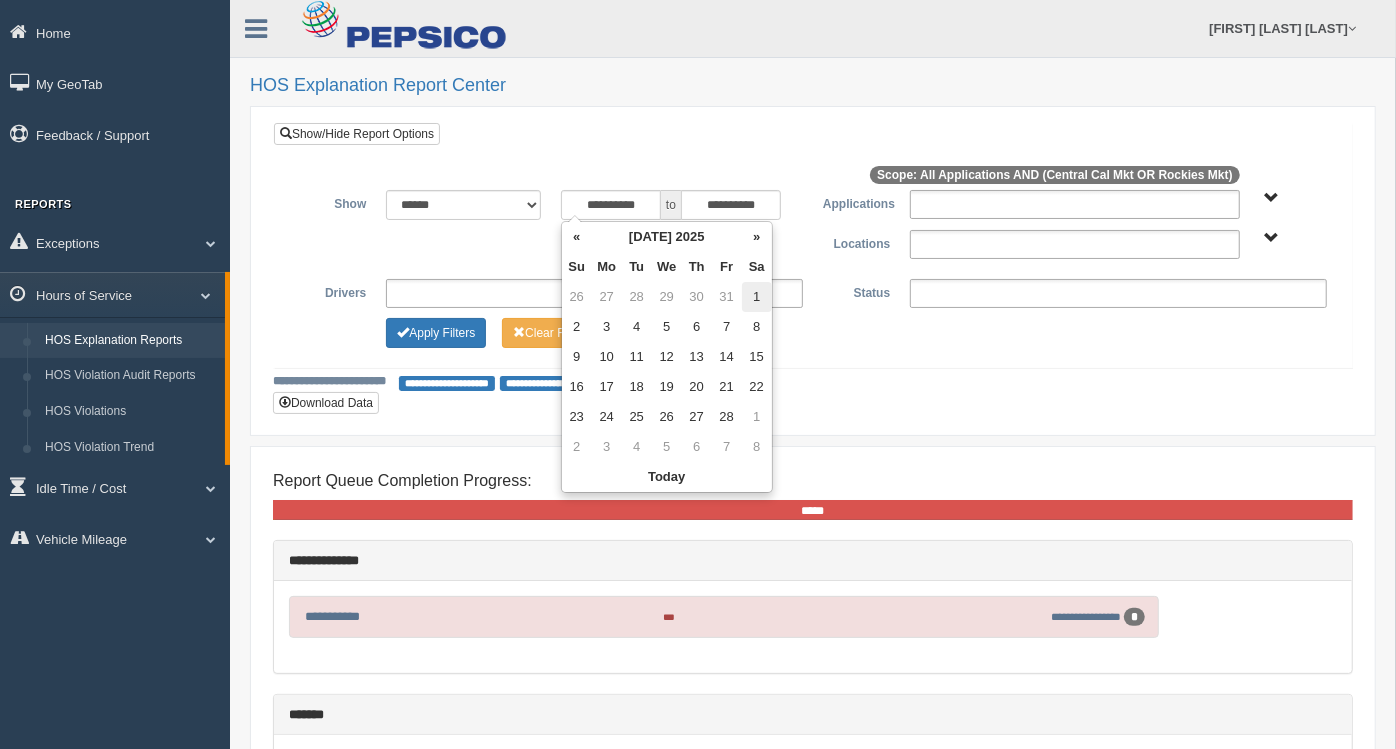 click on "1" at bounding box center [757, 297] 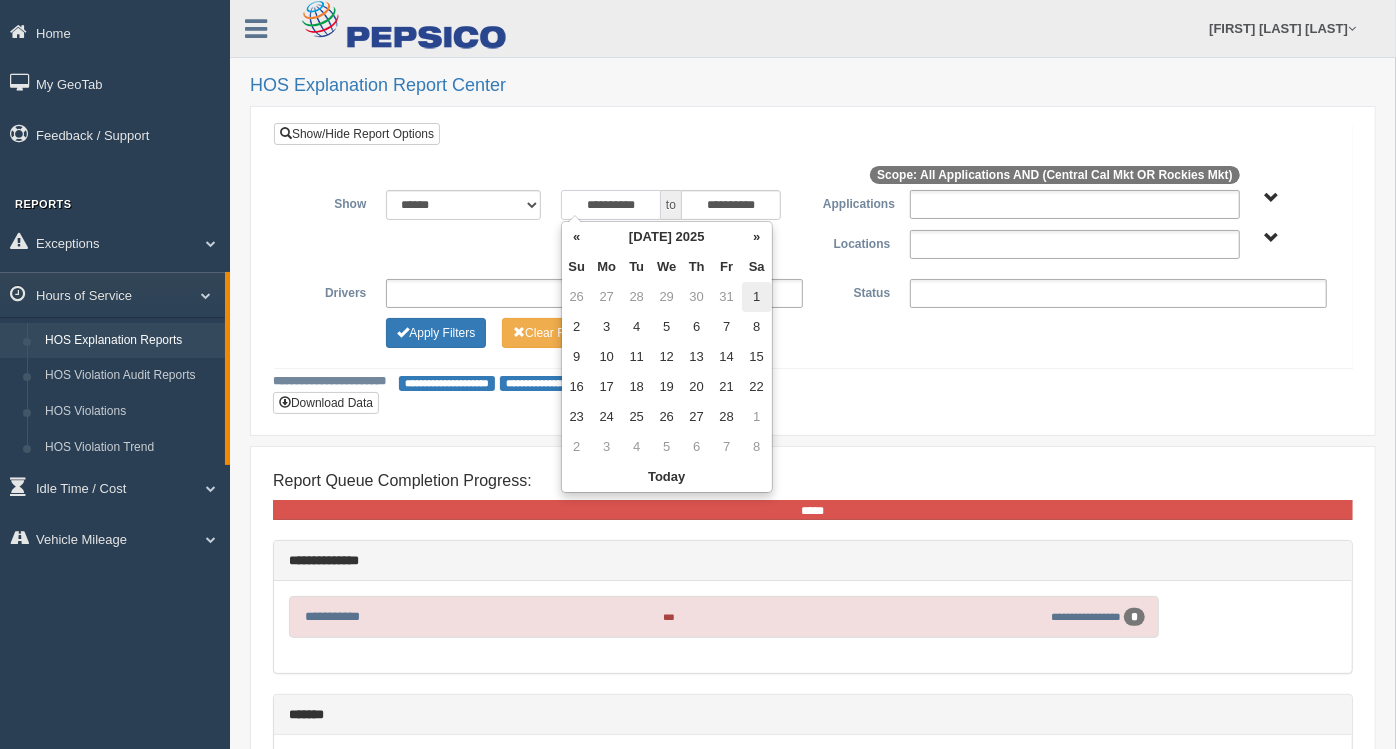 type on "**********" 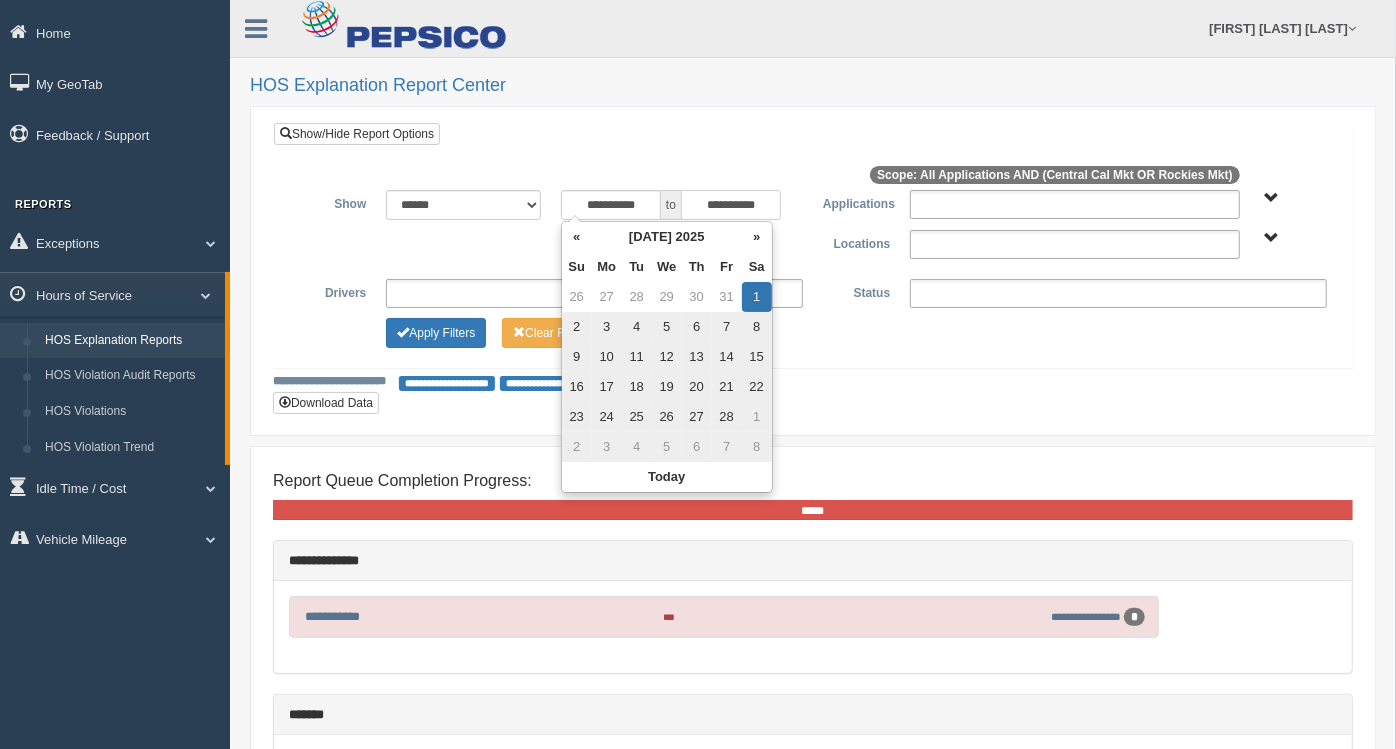 click on "**********" at bounding box center [731, 205] 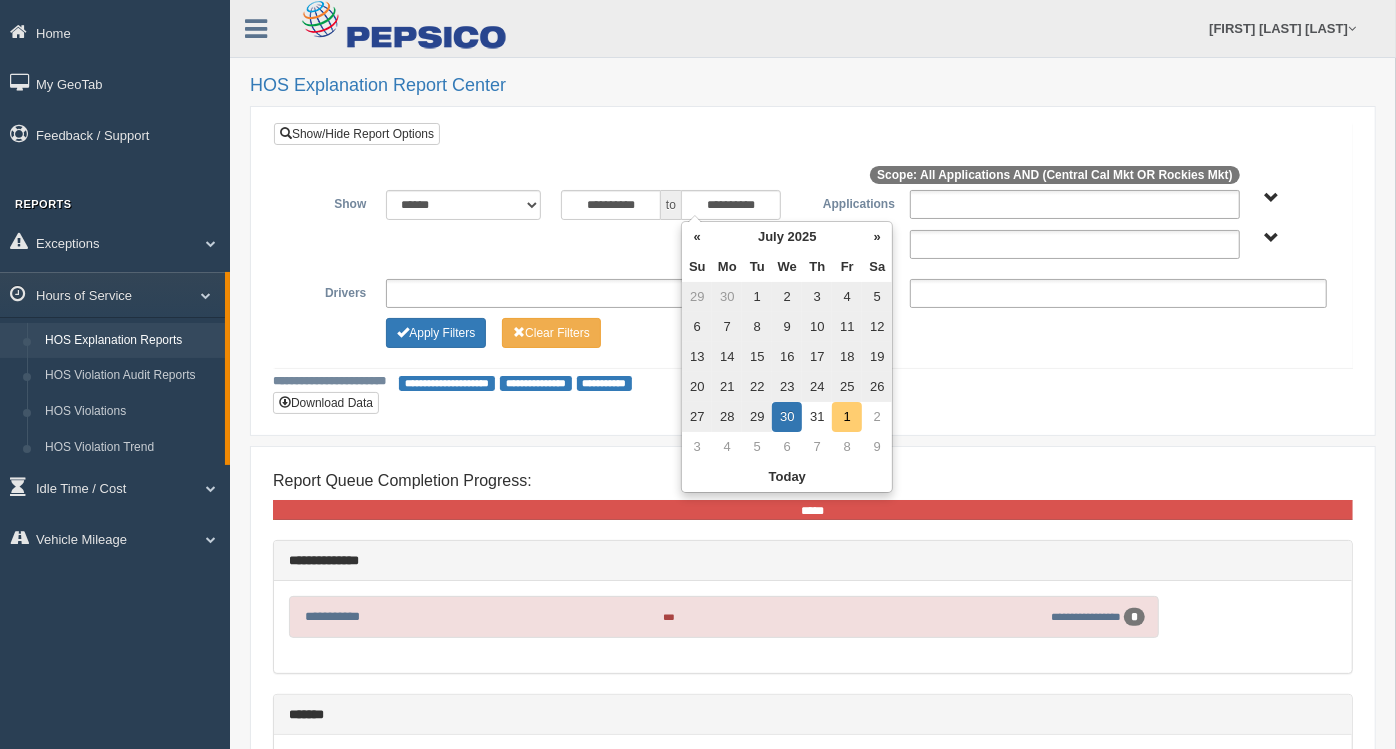 click on "1" at bounding box center [847, 417] 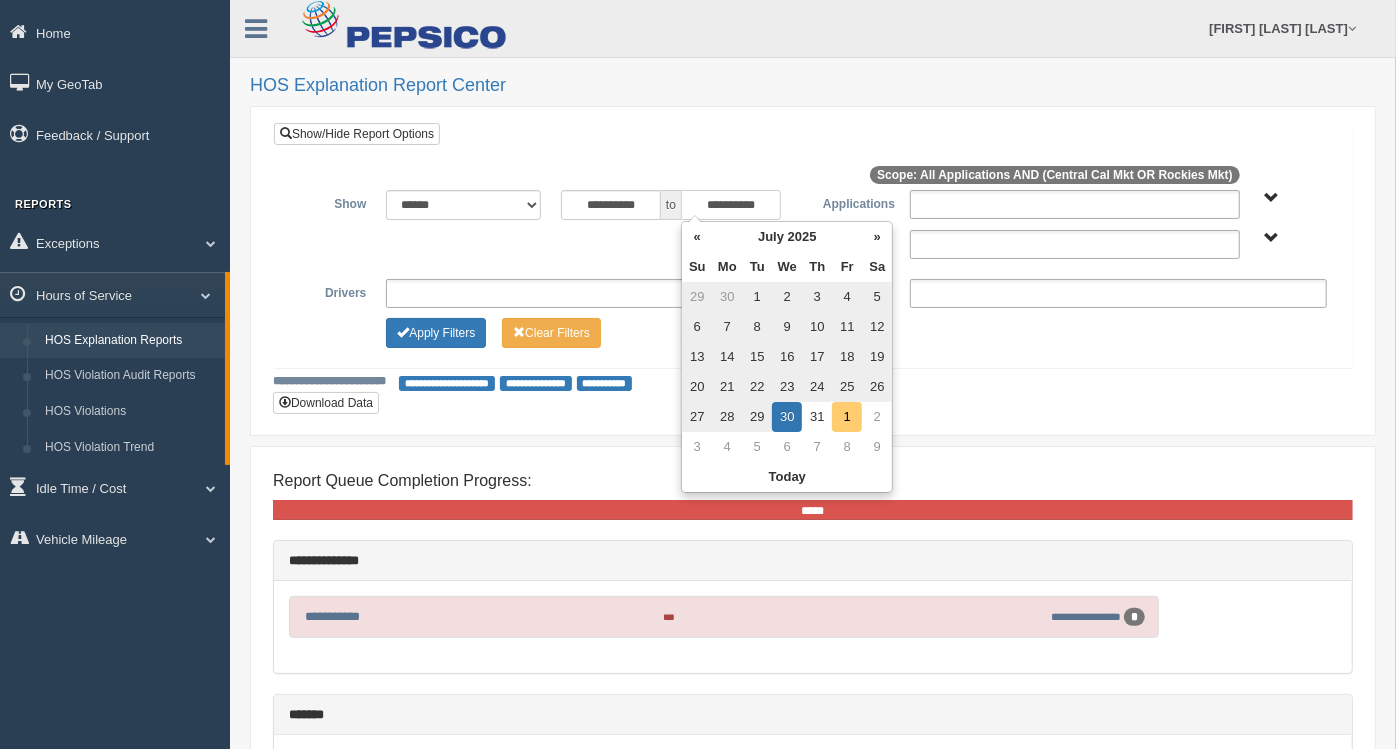 type on "**********" 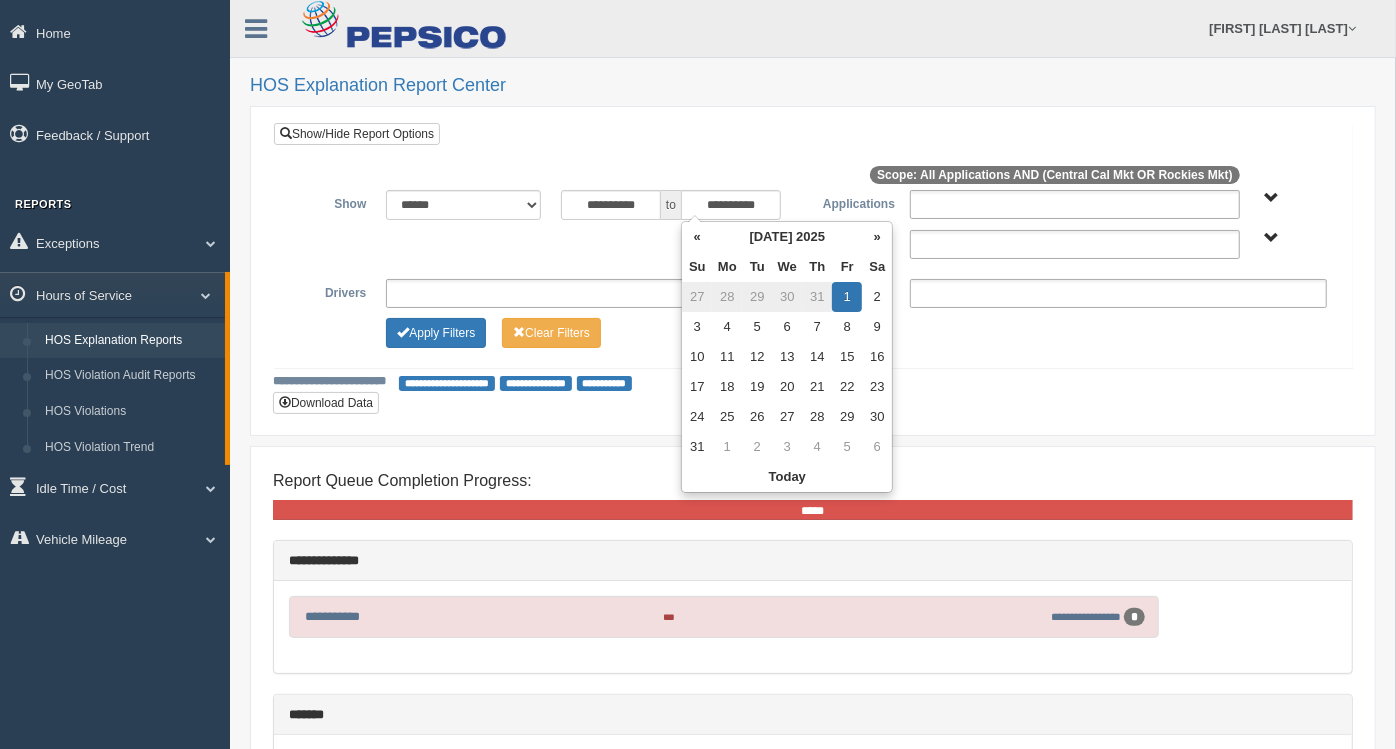click on "**********" at bounding box center [813, 245] 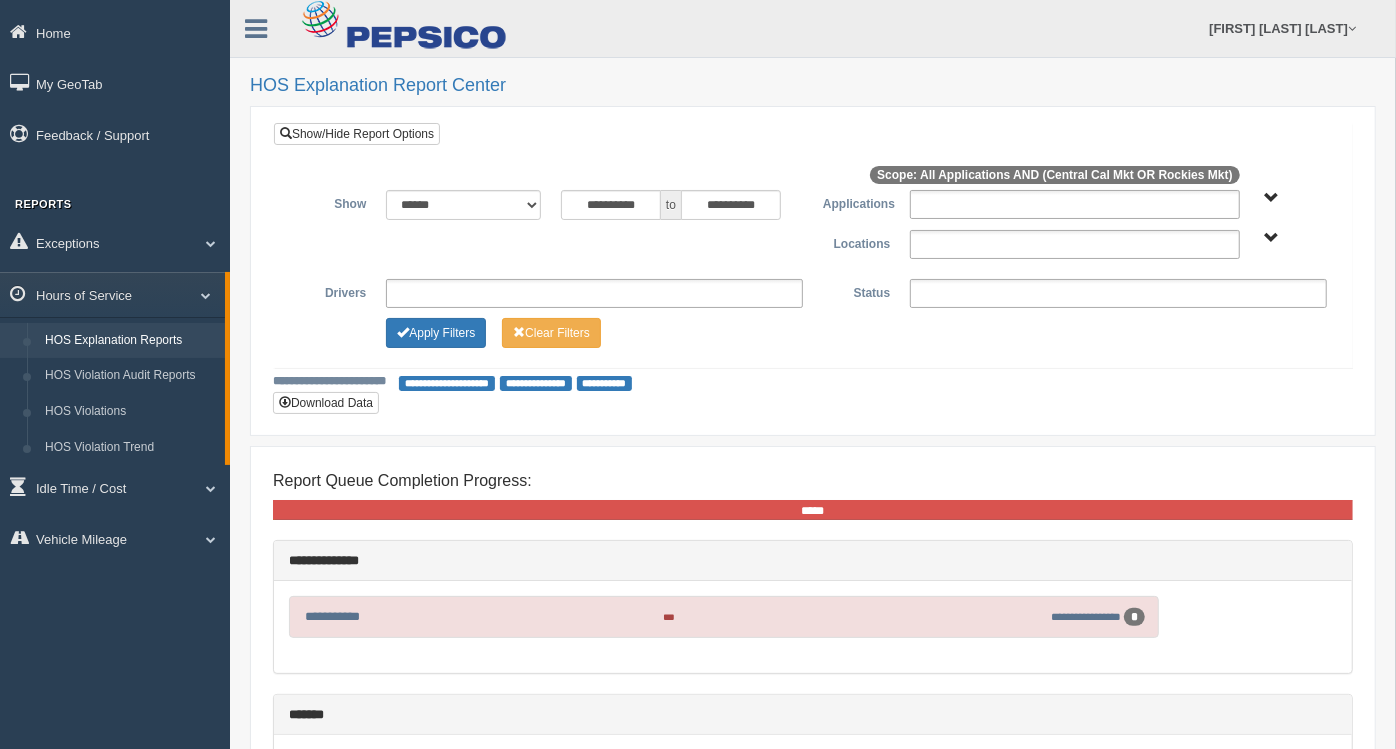 click on "Central Cal Mkt  Rockies Mkt" at bounding box center (1272, 238) 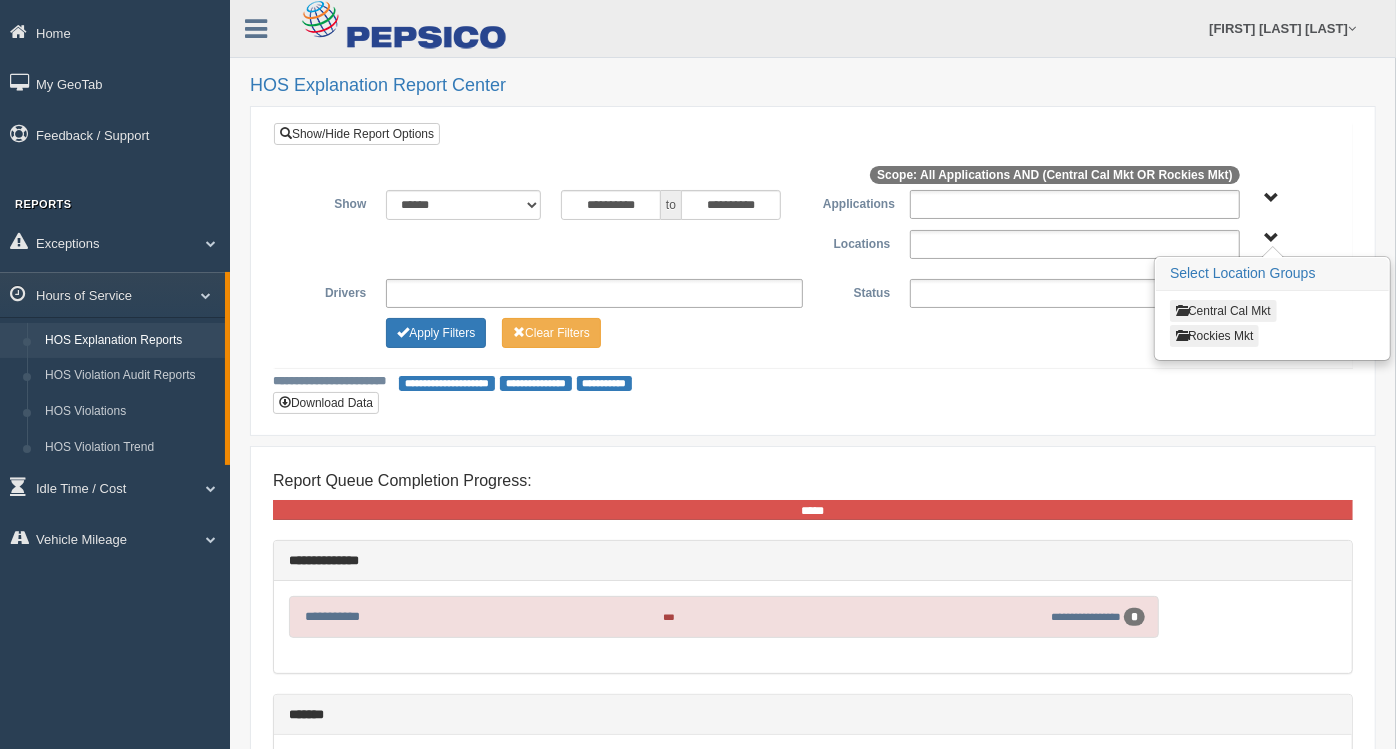 click on "Central Cal Mkt" at bounding box center (1223, 311) 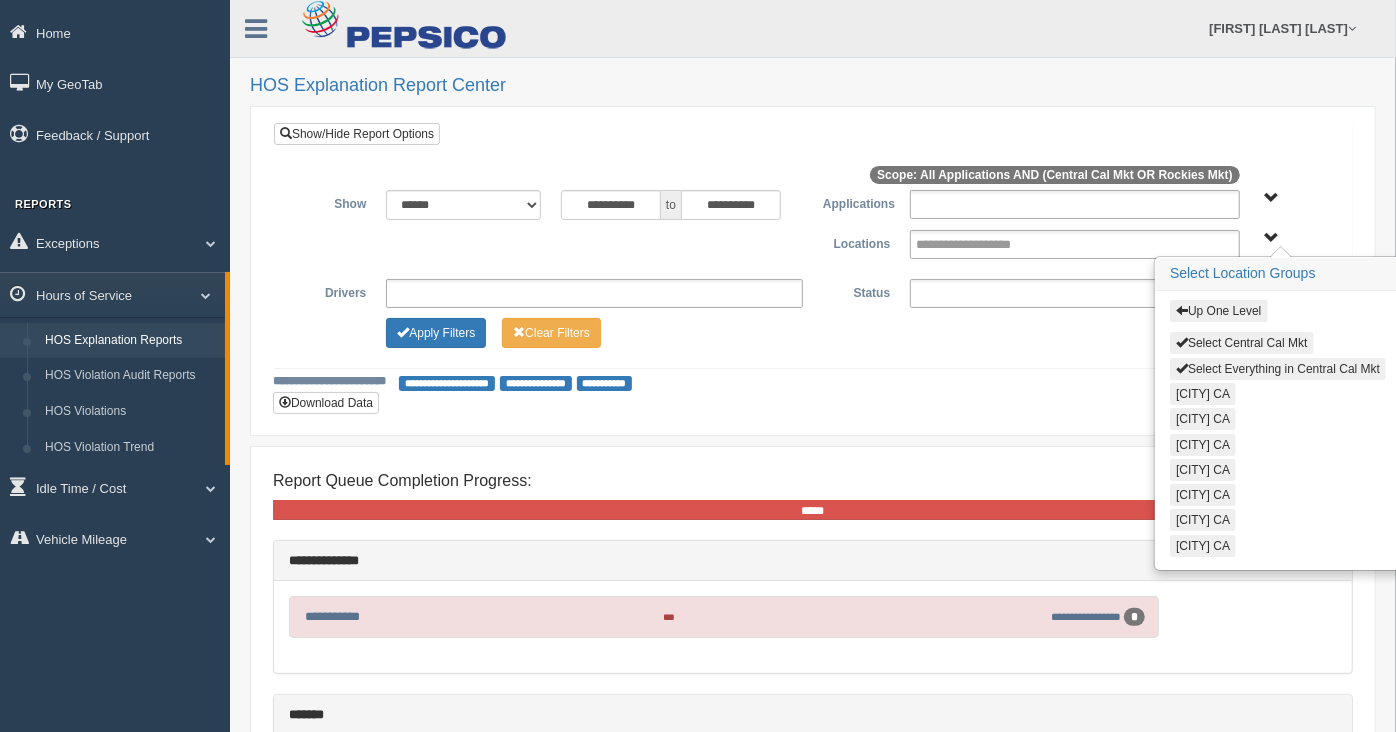 click on "Select Everything in Central Cal Mkt" at bounding box center [1278, 369] 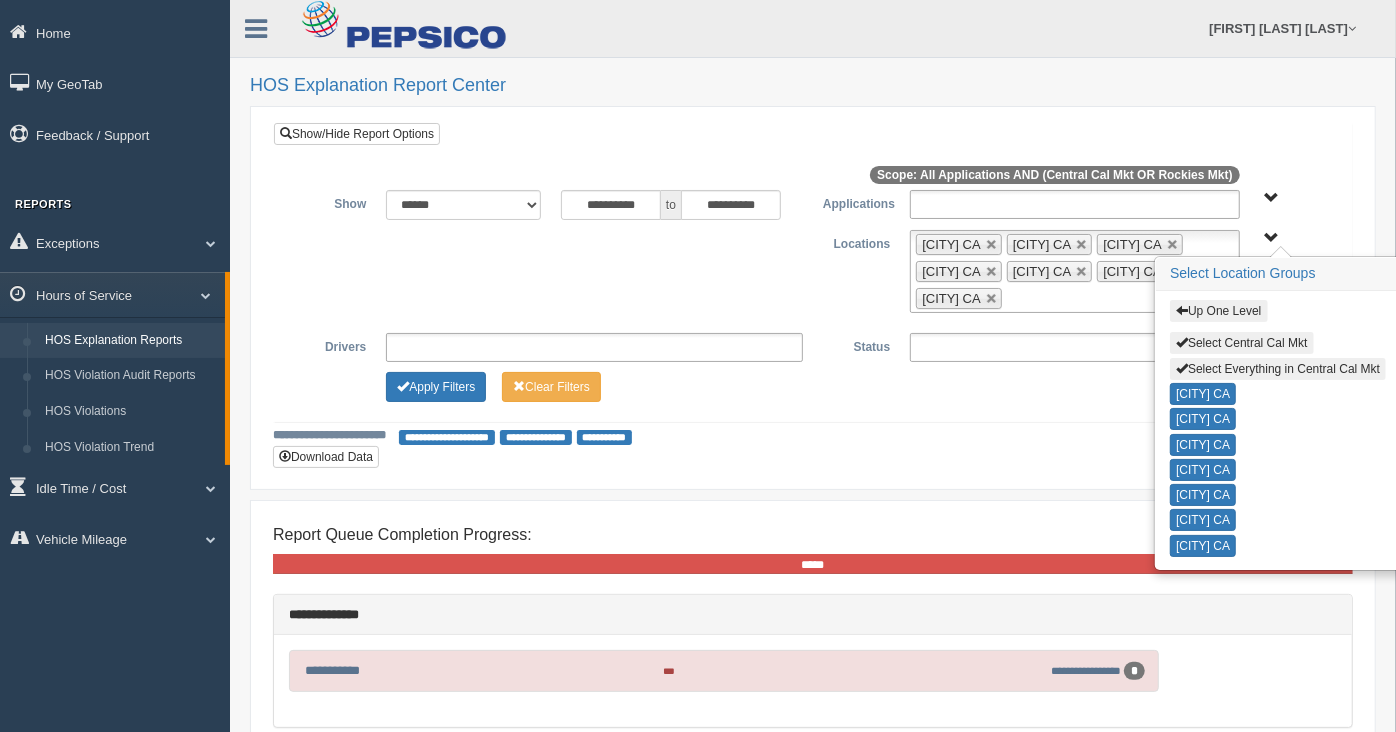 click on "Apply Filters
Clear Filters" at bounding box center (813, 384) 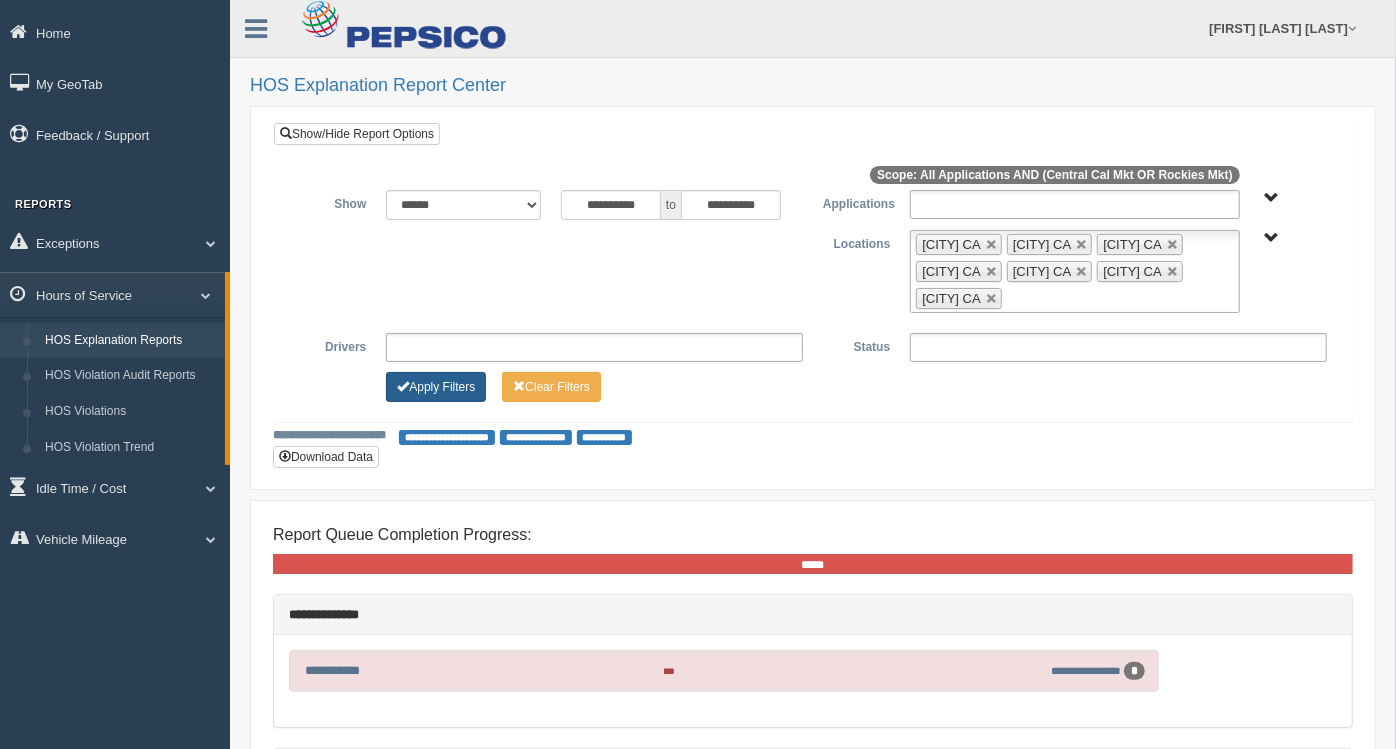 click on "Apply Filters" at bounding box center [436, 387] 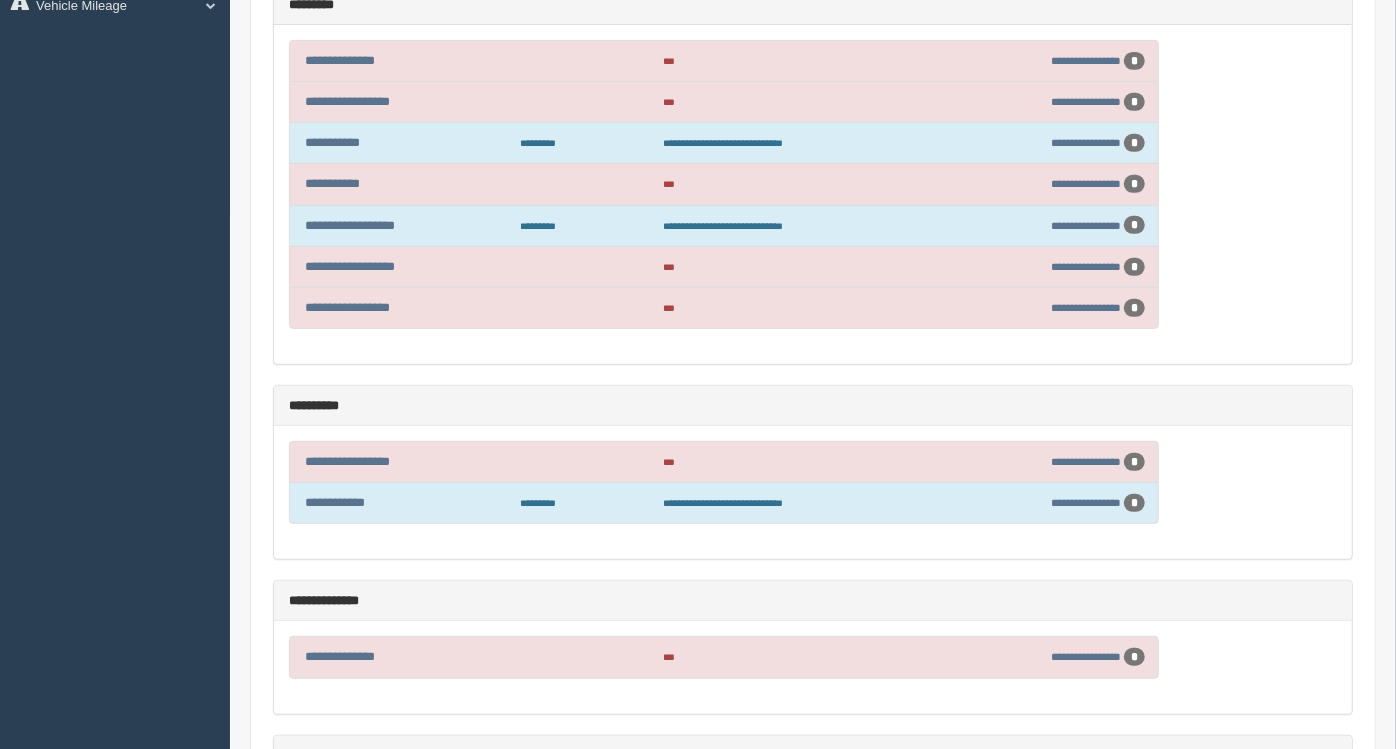 scroll, scrollTop: 555, scrollLeft: 0, axis: vertical 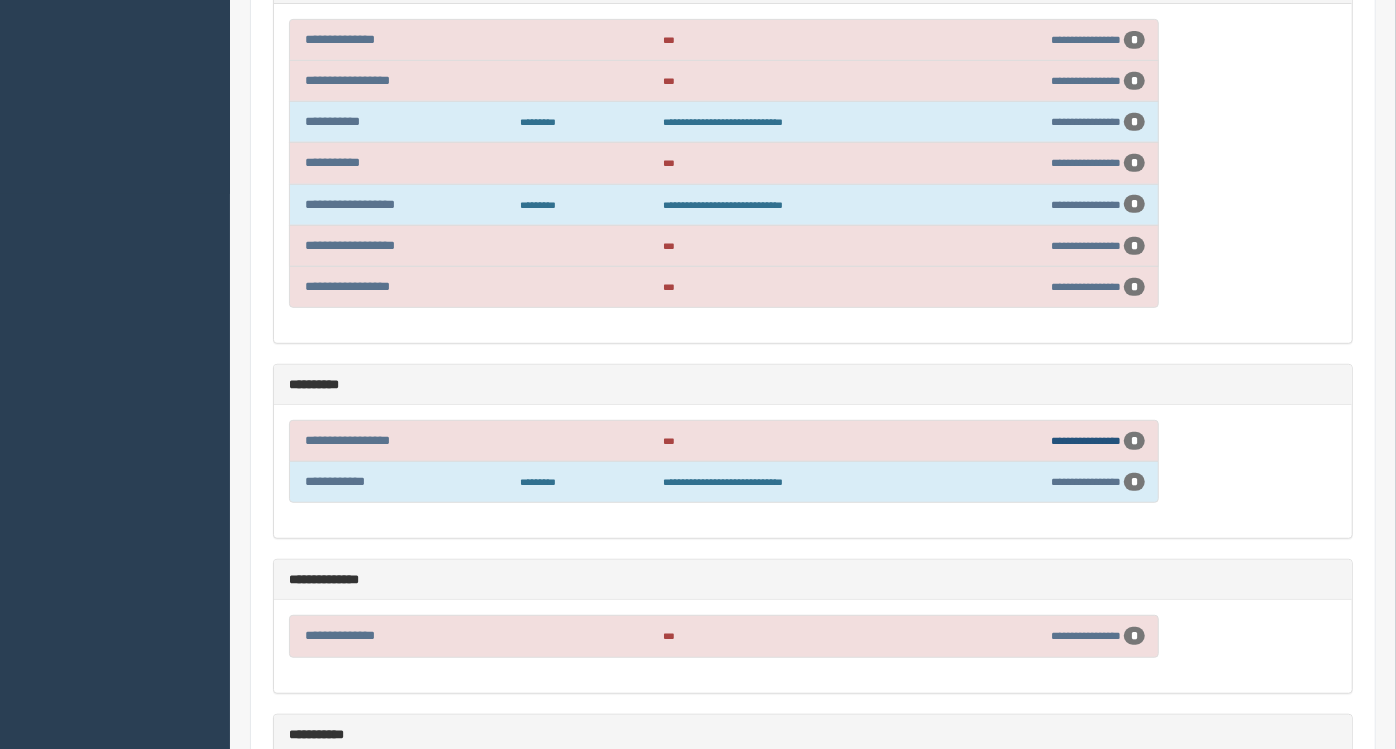 click on "**********" at bounding box center [1086, 440] 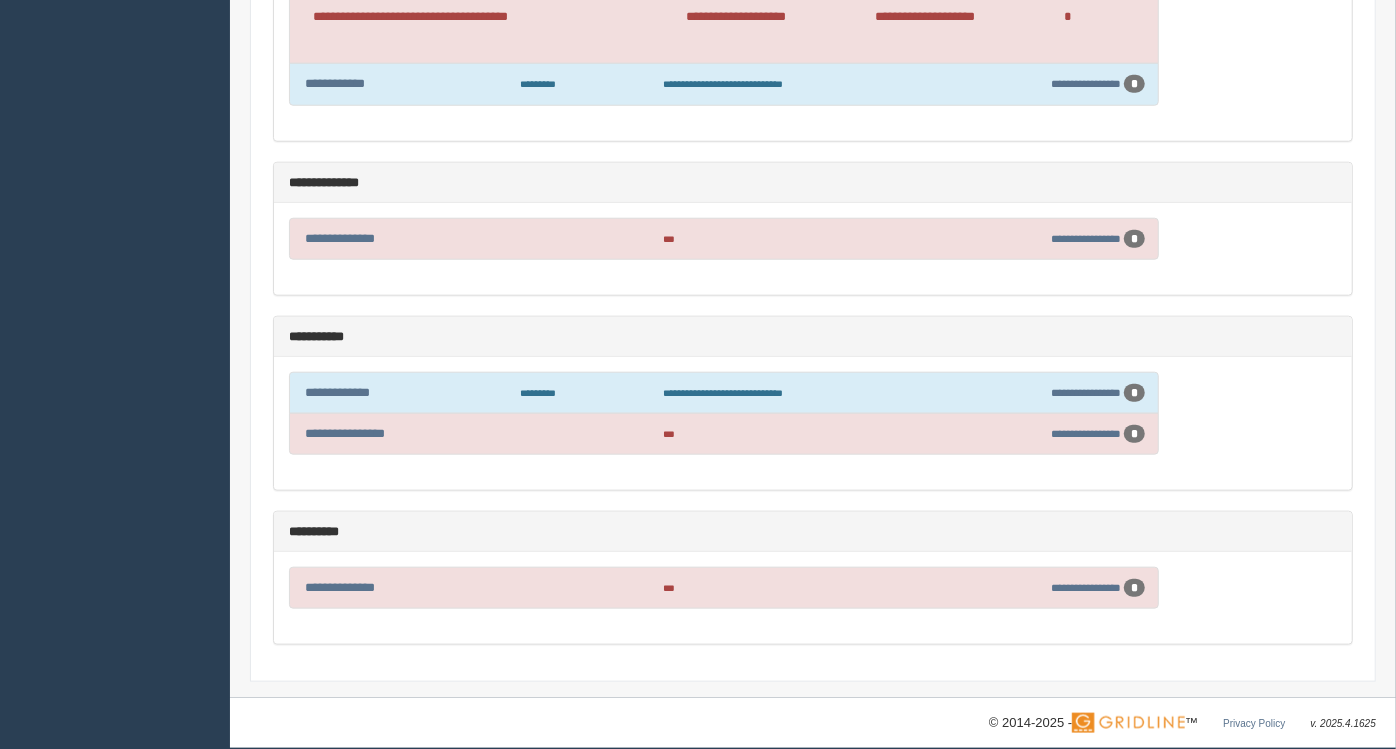scroll, scrollTop: 1116, scrollLeft: 0, axis: vertical 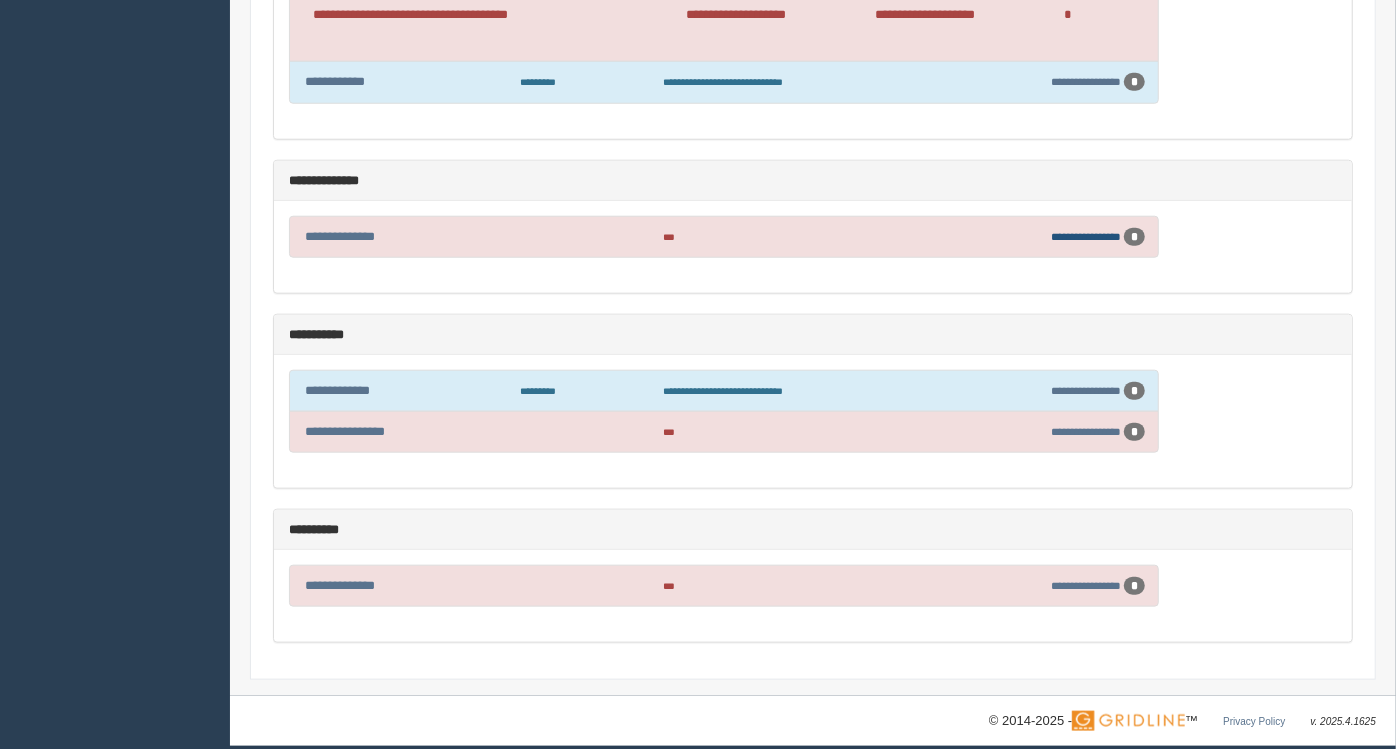 click on "**********" at bounding box center [1086, 236] 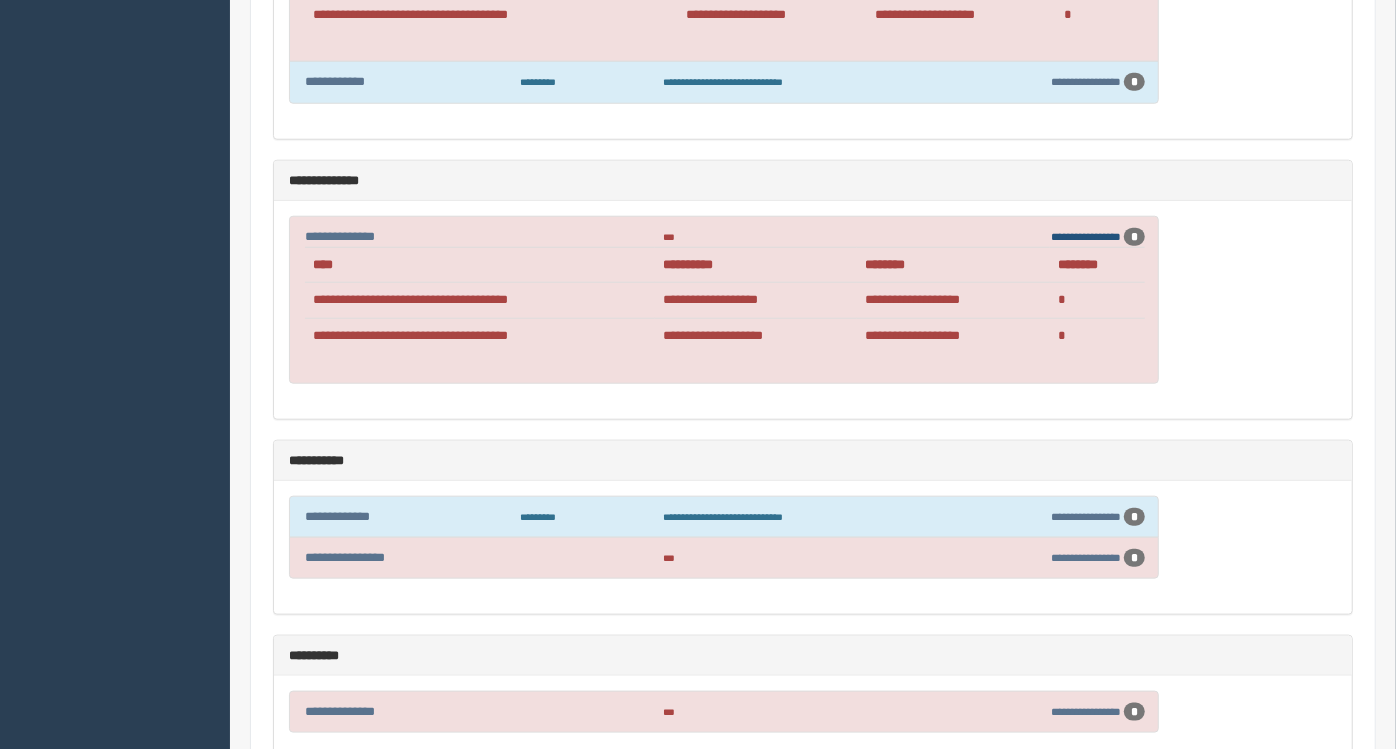 click on "**********" at bounding box center (1086, 236) 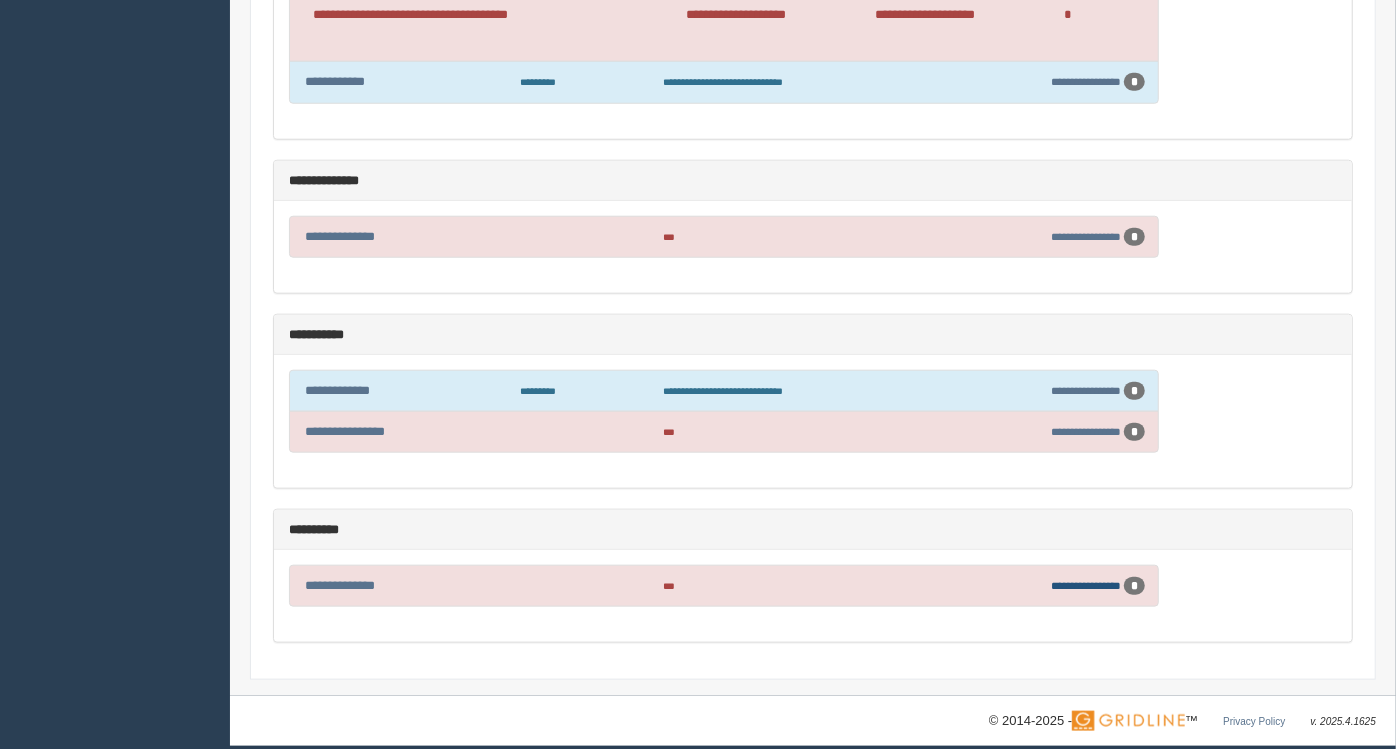 click on "**********" at bounding box center (1086, 585) 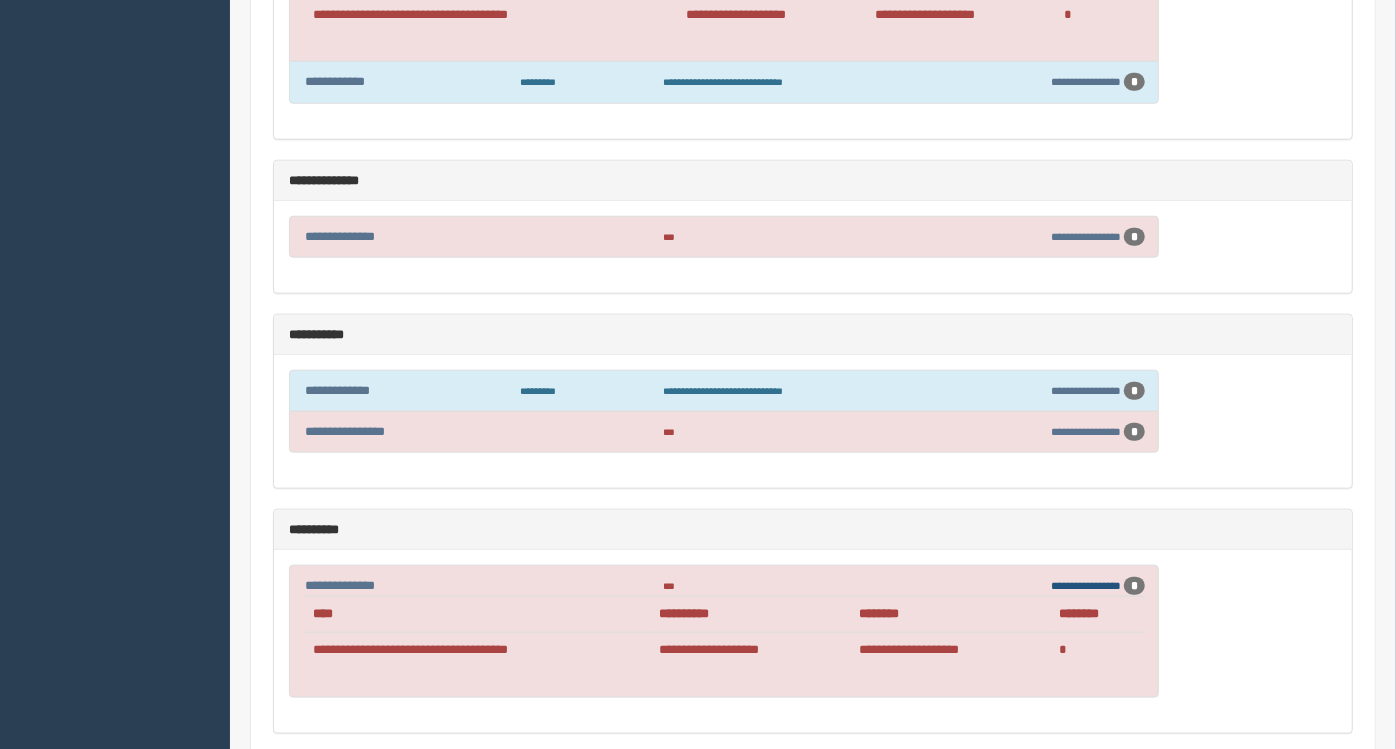 click on "**********" at bounding box center (1086, 585) 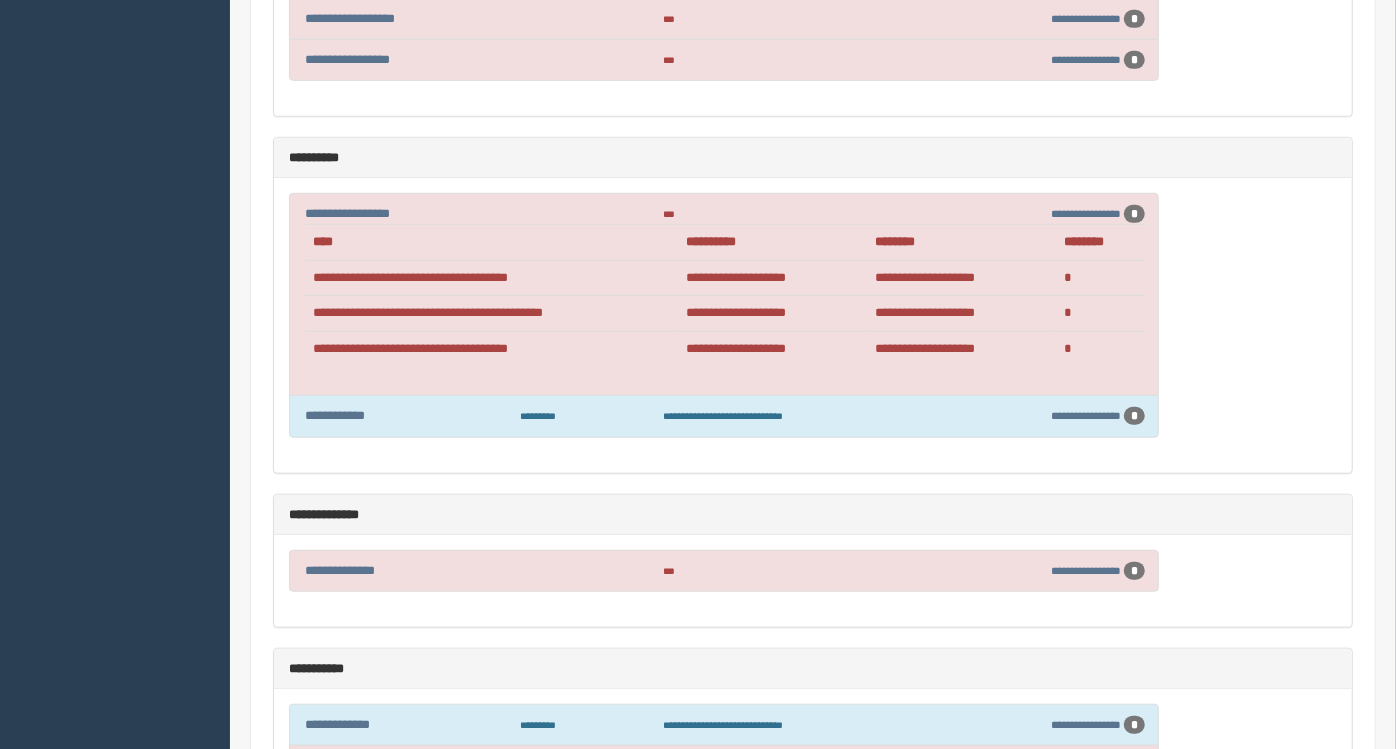 scroll, scrollTop: 560, scrollLeft: 0, axis: vertical 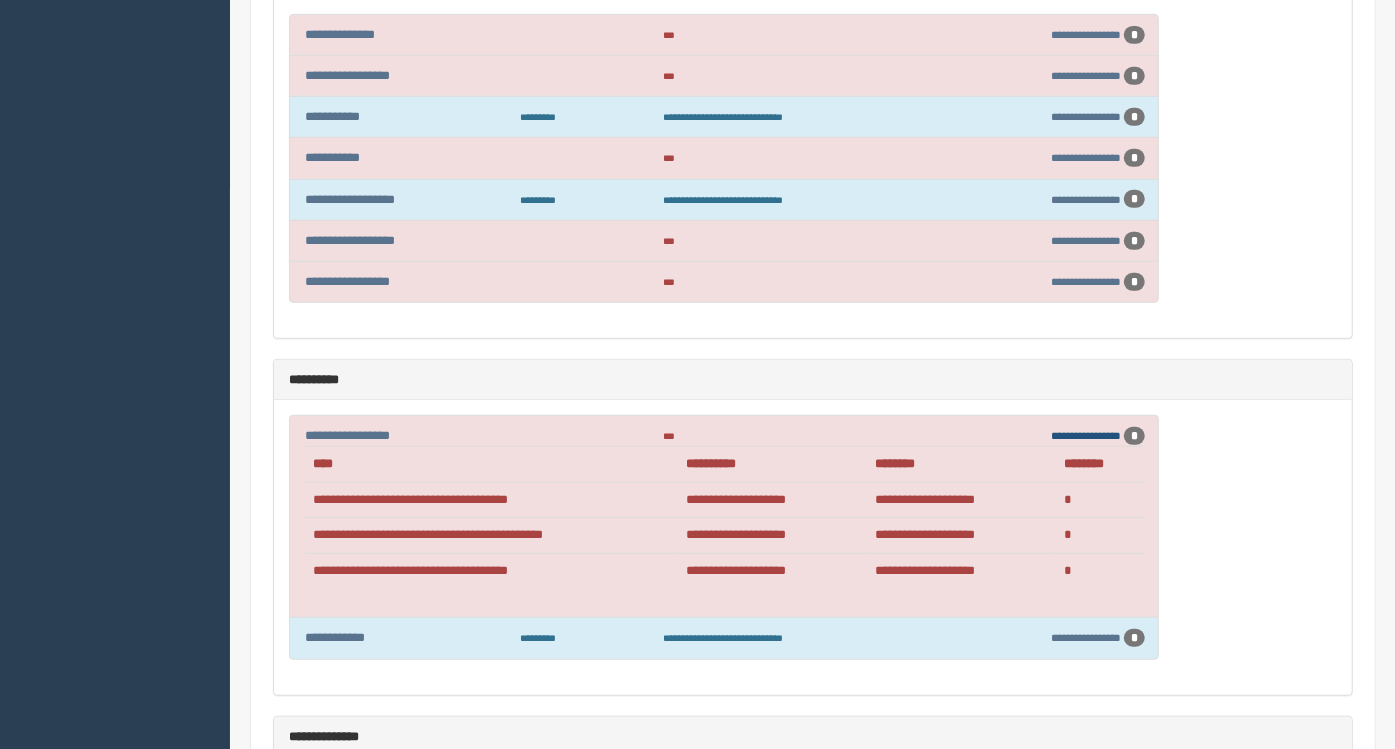 click on "**********" at bounding box center (1086, 435) 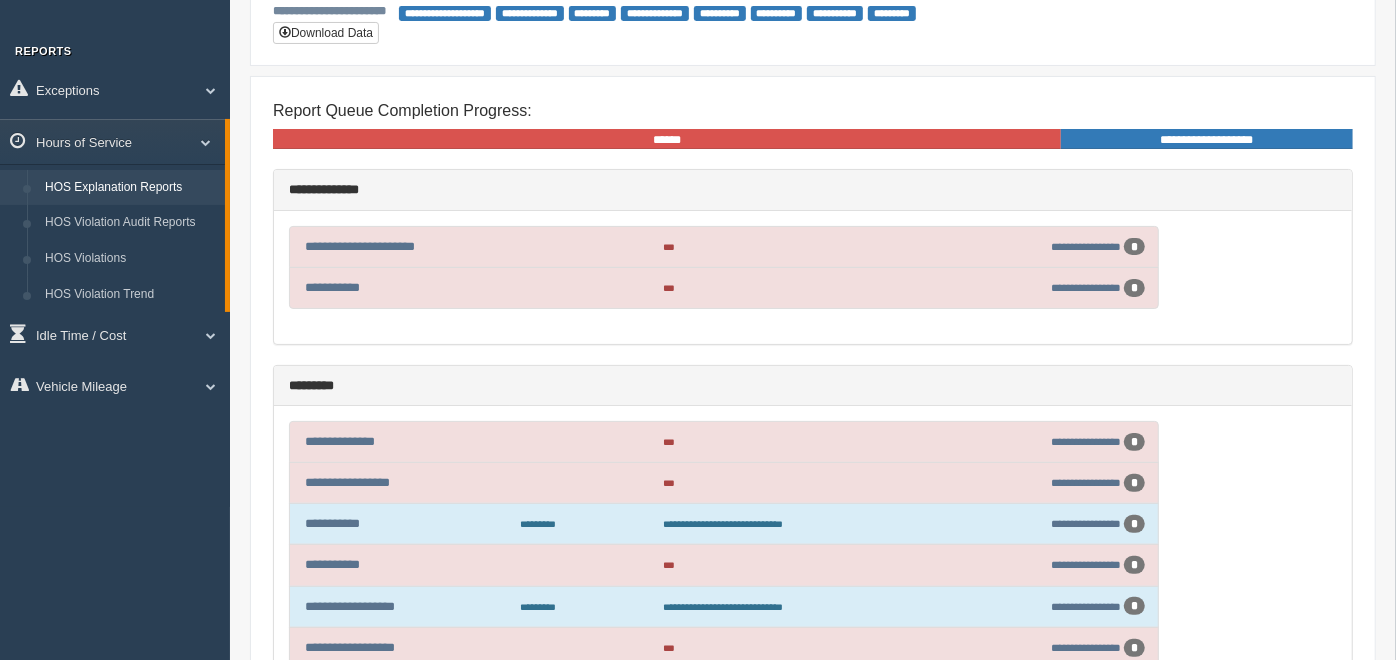 scroll, scrollTop: 222, scrollLeft: 0, axis: vertical 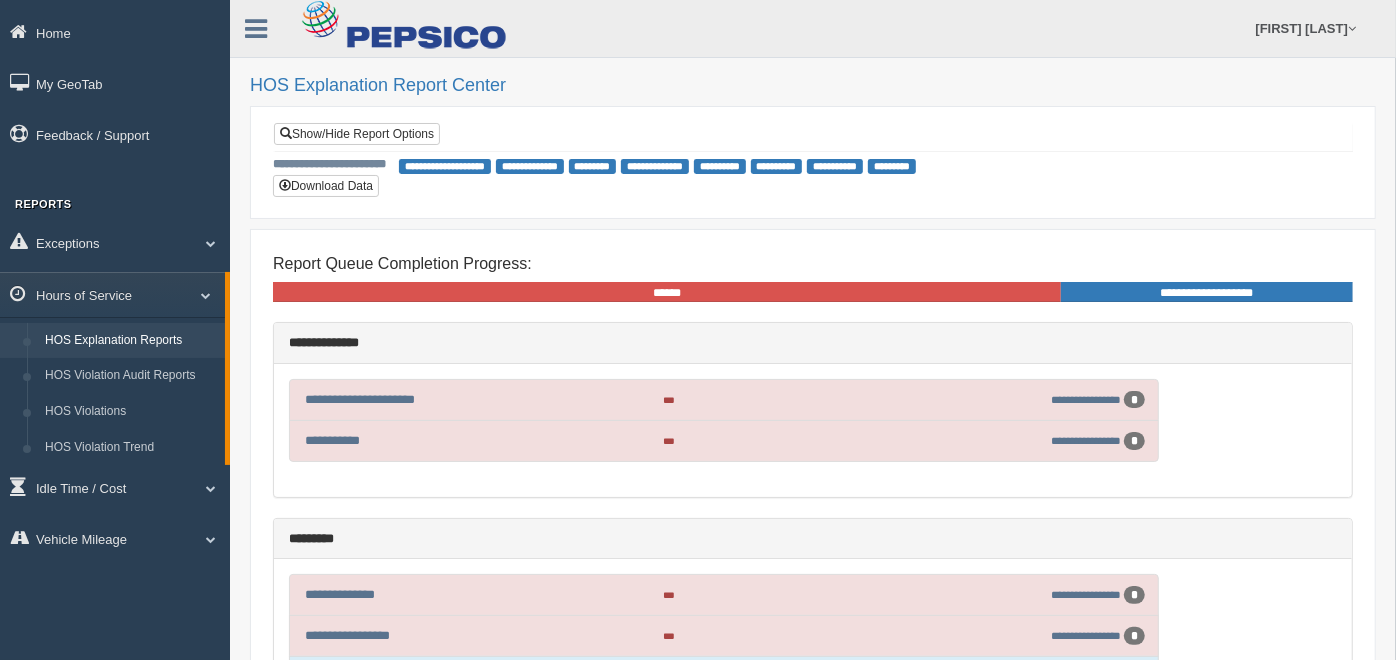 click on "**********" at bounding box center (813, 136) 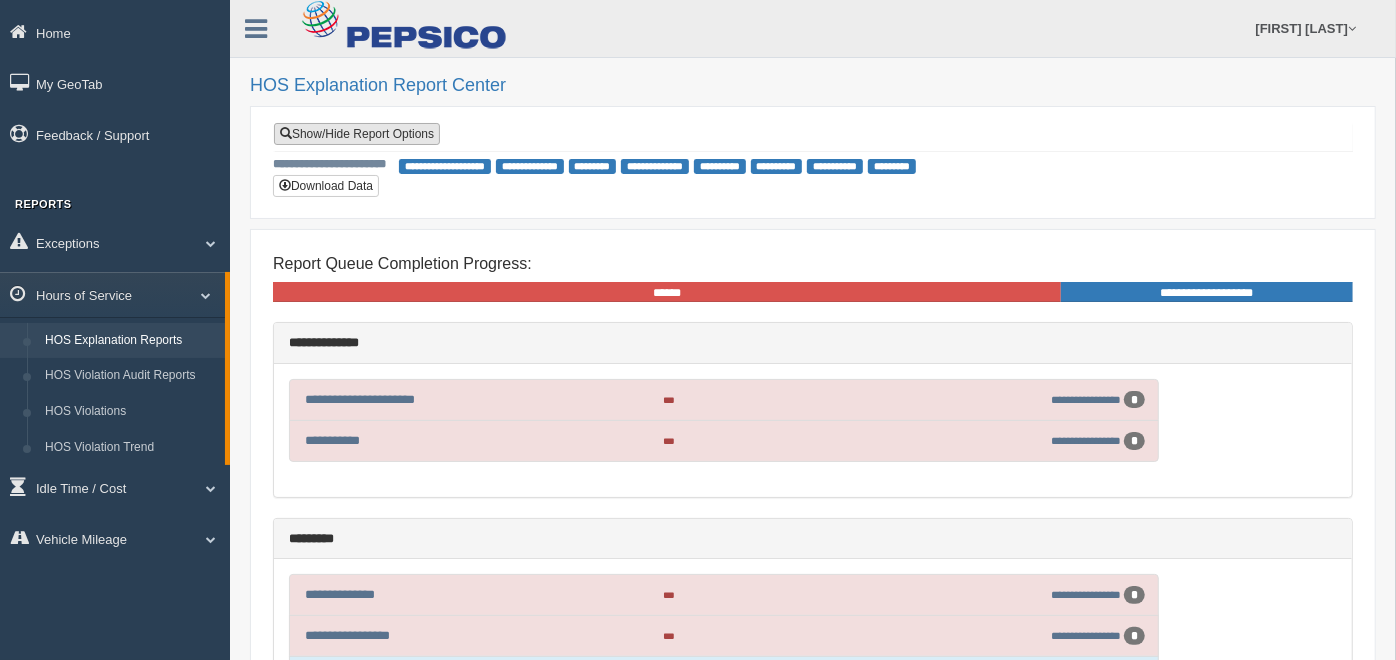 click on "Show/Hide Report Options" at bounding box center [357, 134] 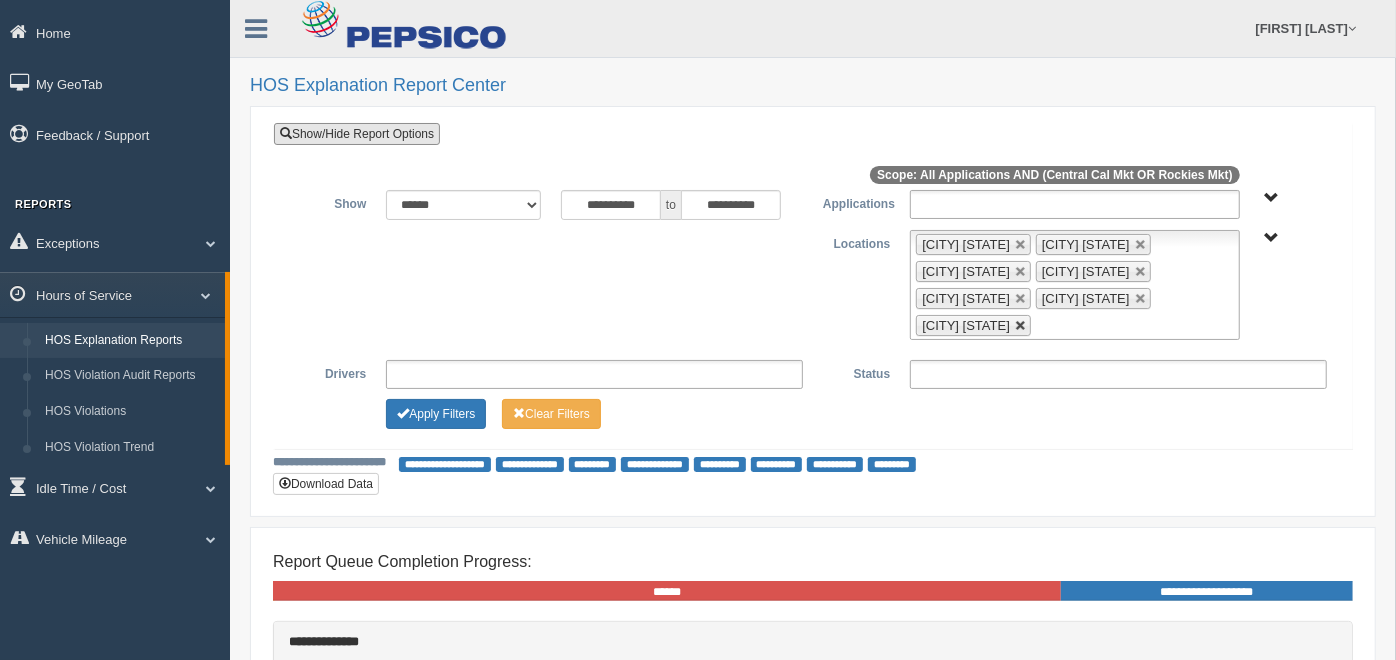click at bounding box center [1021, 326] 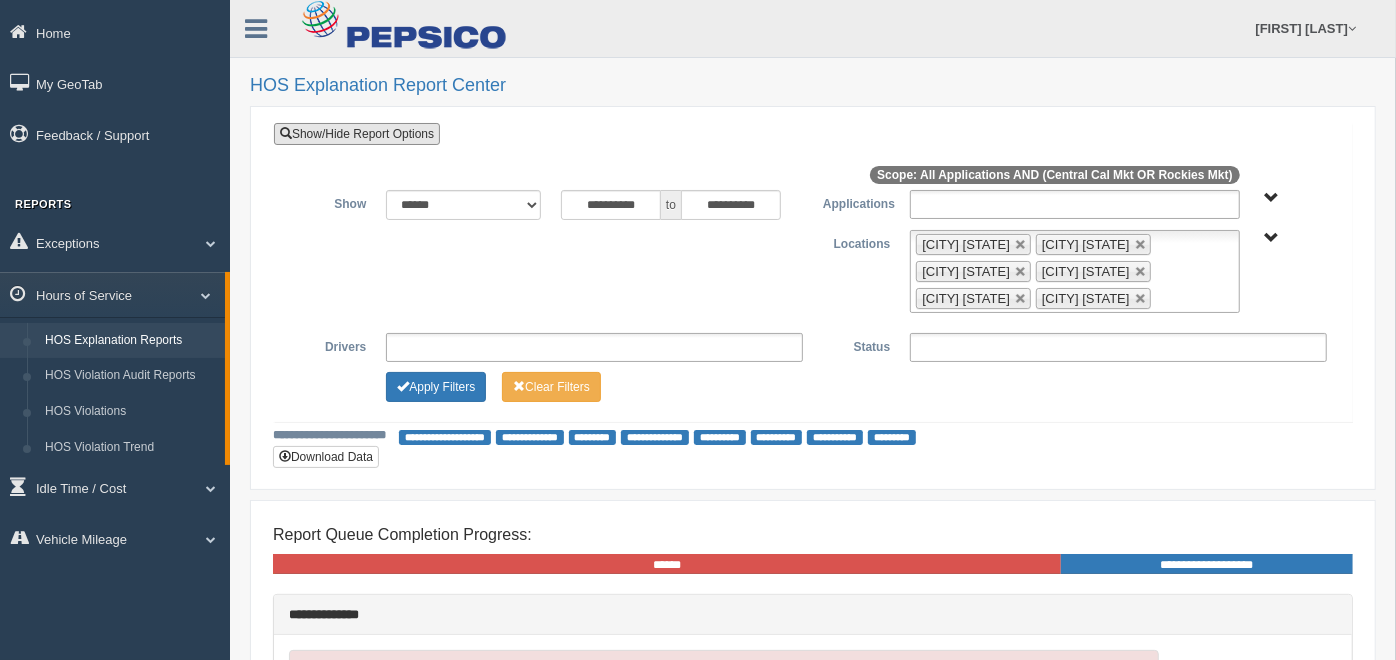 click at bounding box center (1141, 272) 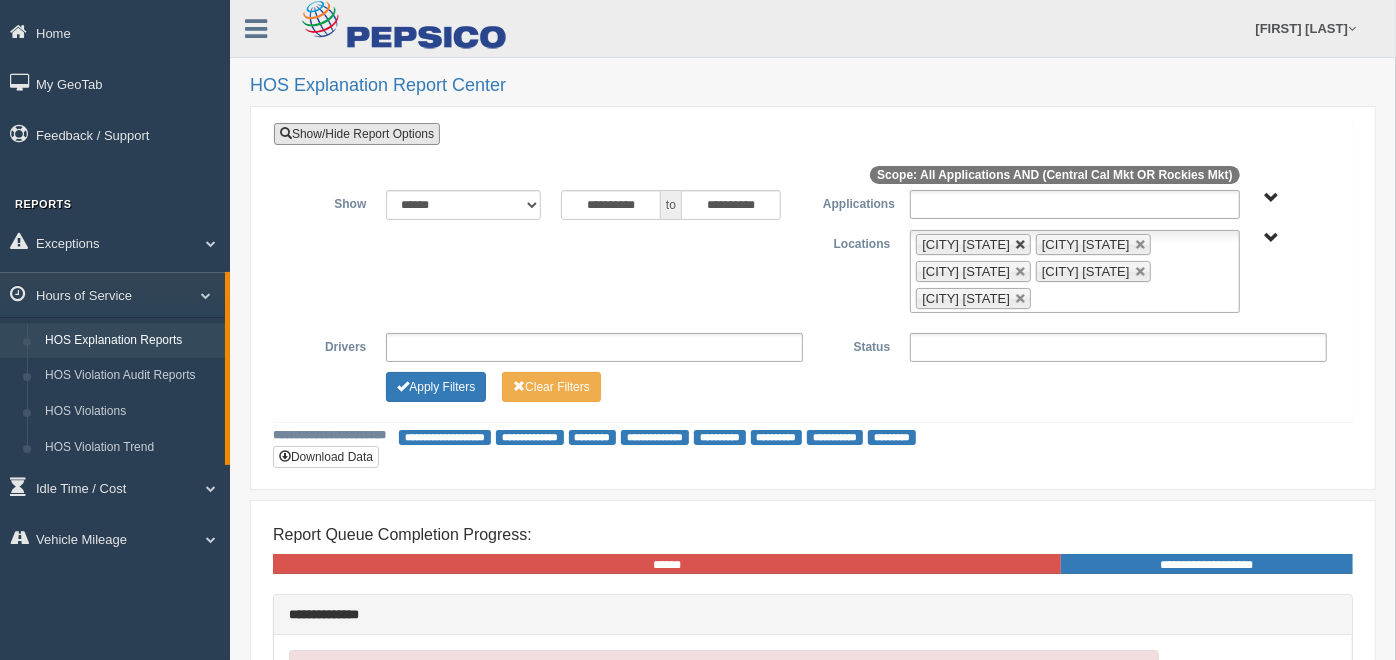 click at bounding box center [1021, 245] 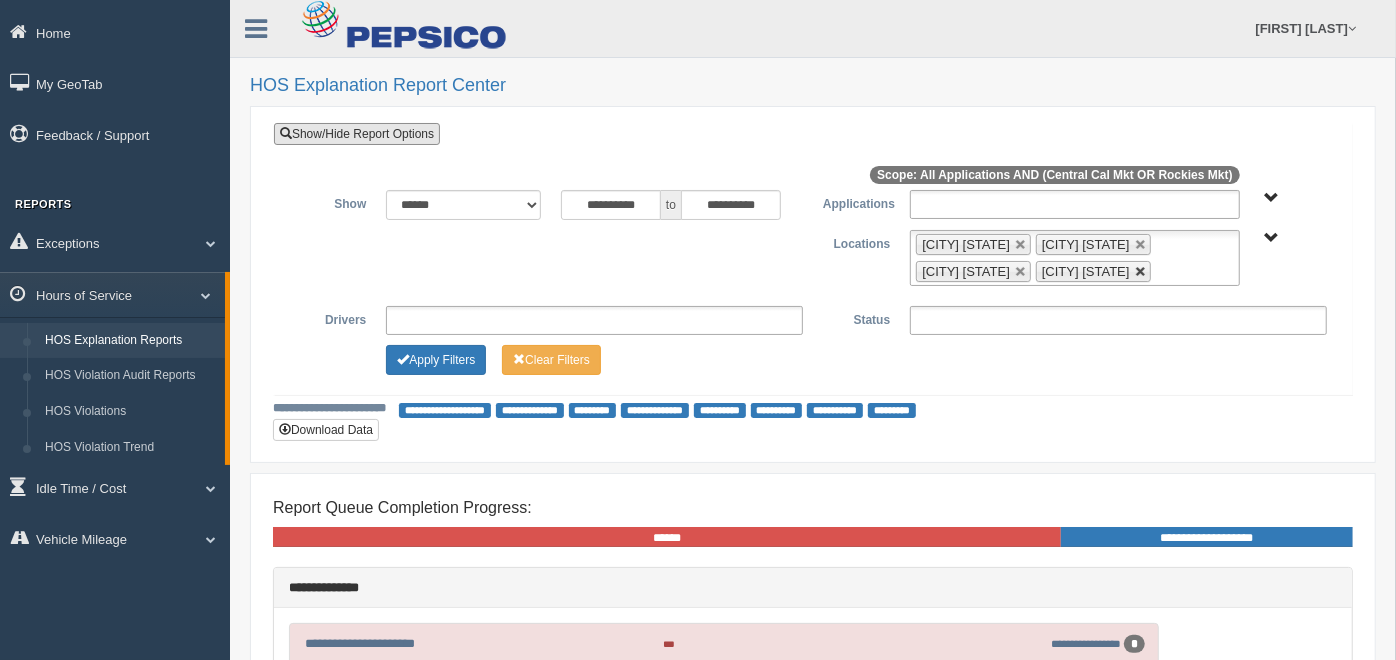 click at bounding box center [1141, 272] 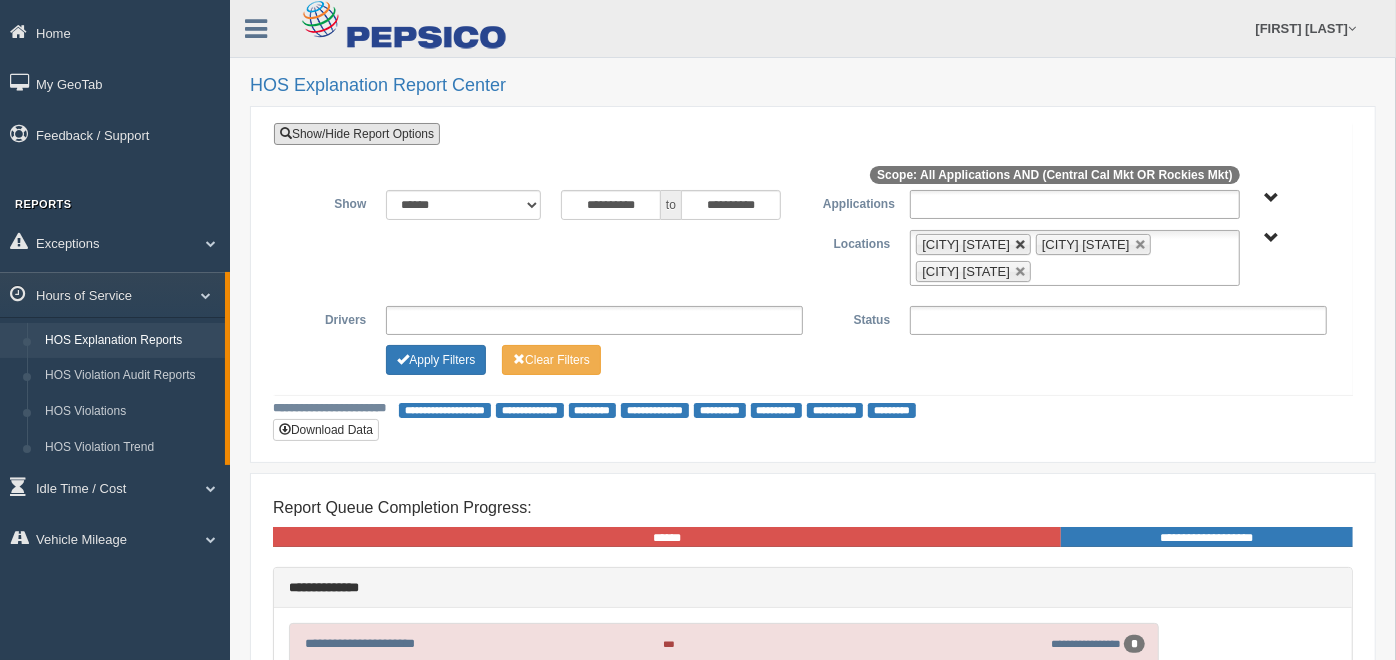 click at bounding box center (1021, 245) 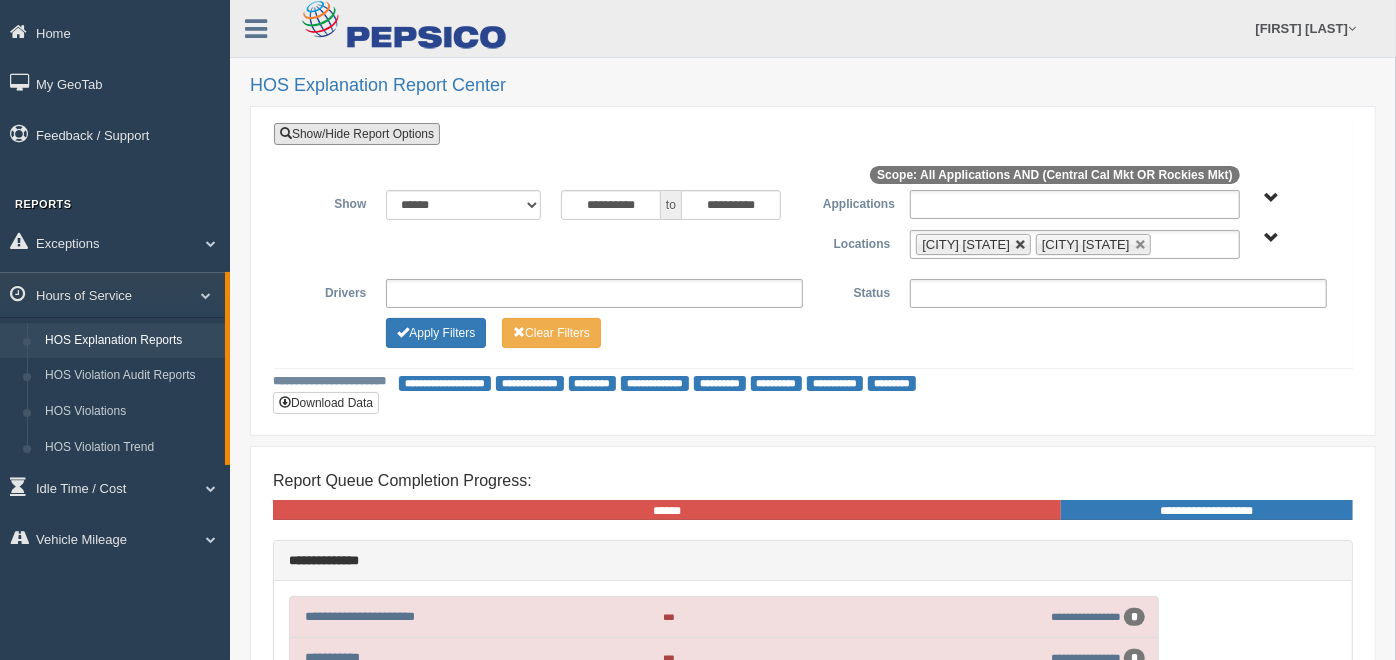 click at bounding box center [1021, 245] 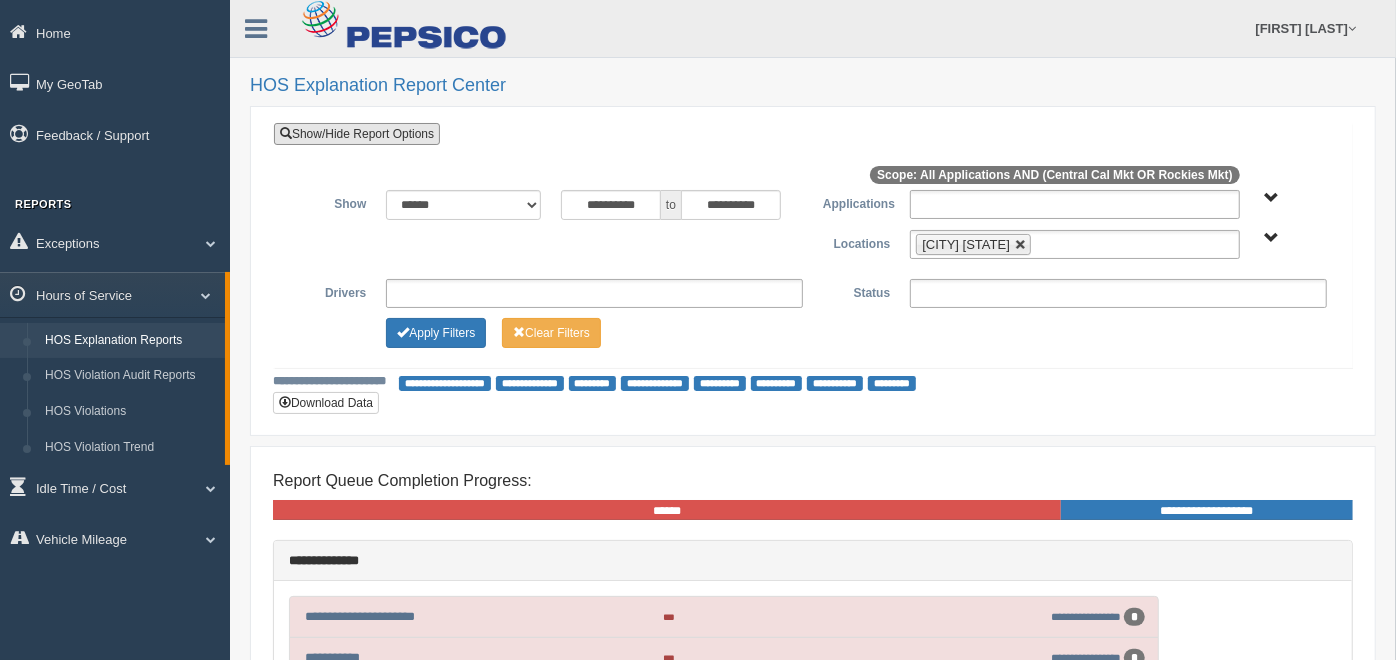 click at bounding box center [1021, 245] 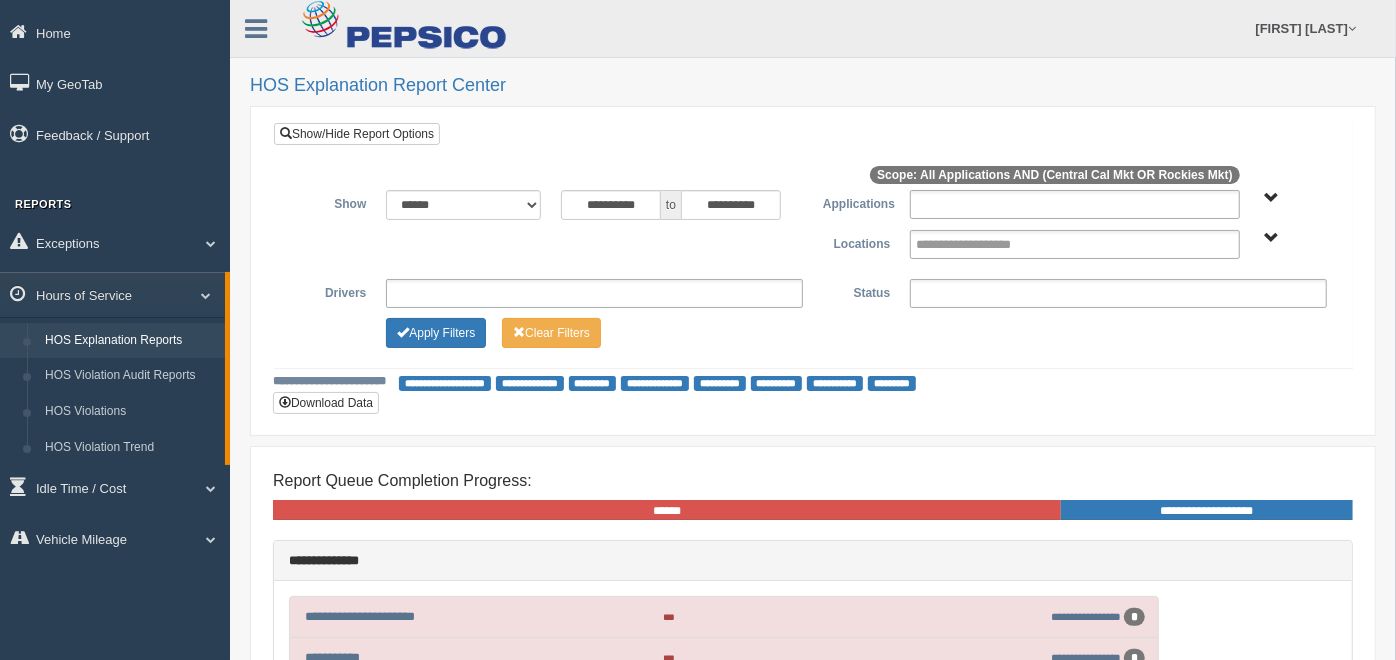 click on "Central Cal Mkt  Rockies Mkt" at bounding box center [1272, 238] 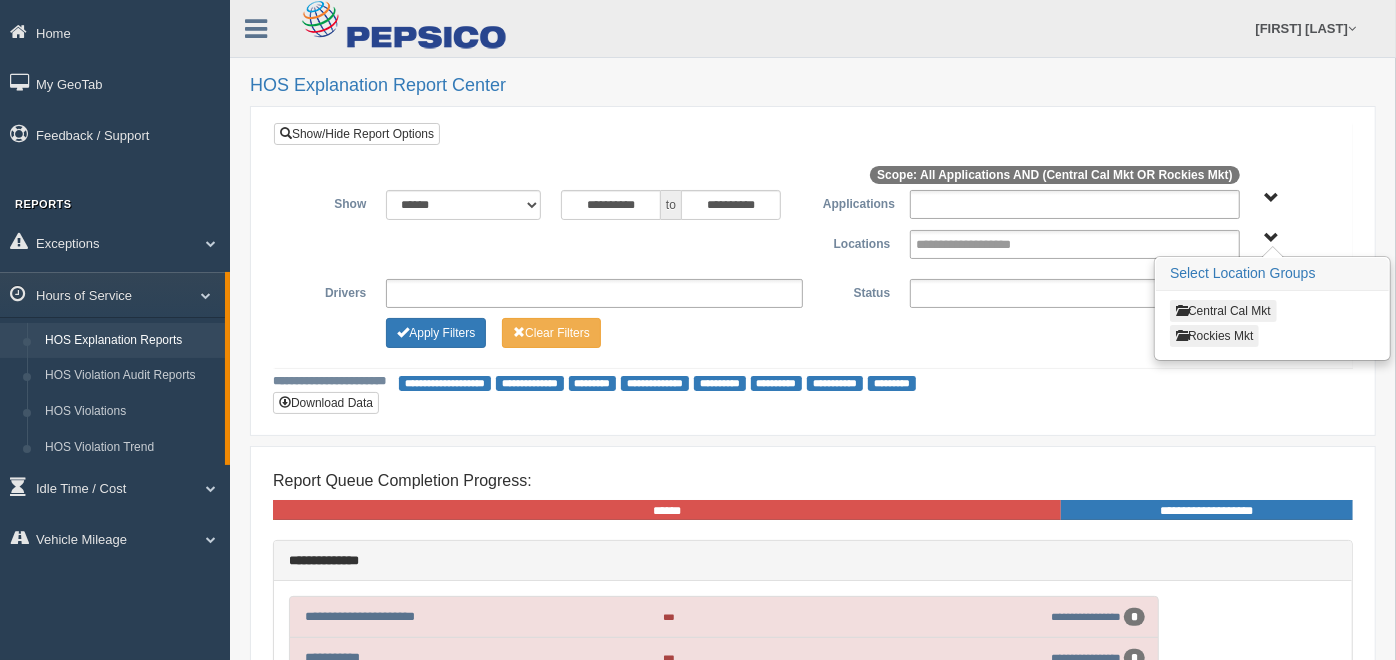 click on "Rockies Mkt" at bounding box center (1214, 336) 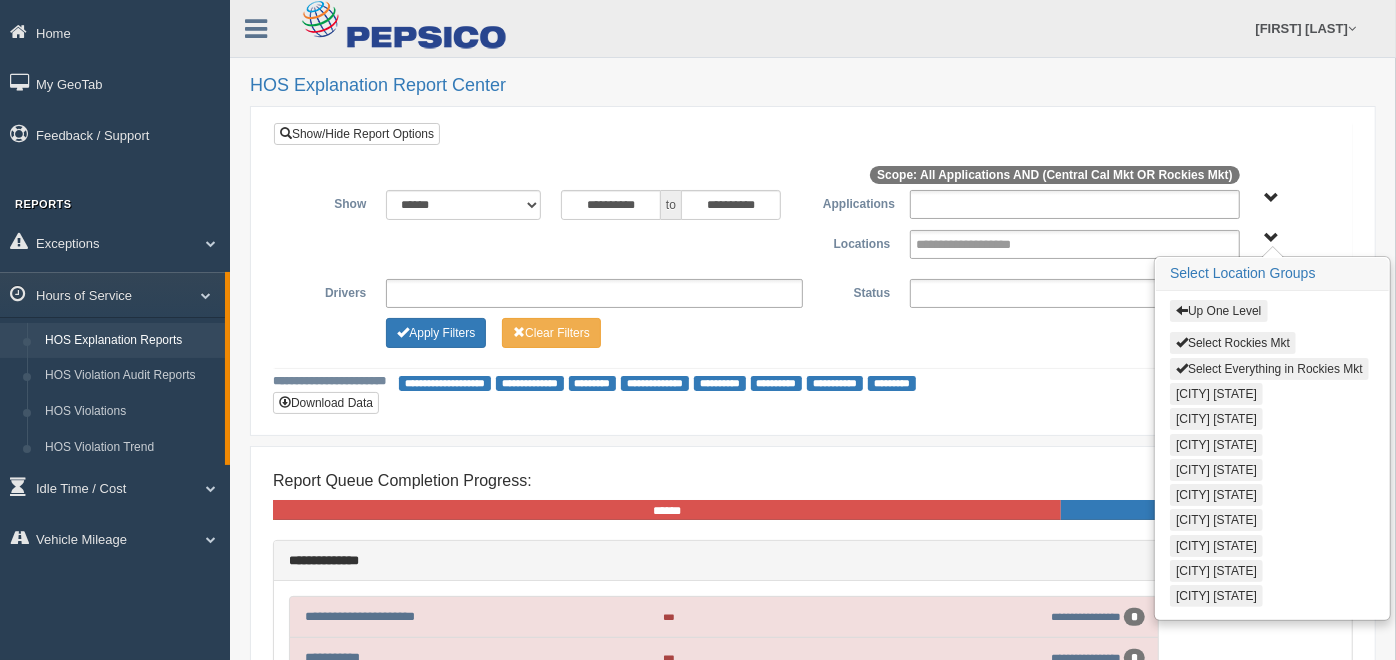 click on "Select Everything in Rockies Mkt" at bounding box center [1269, 369] 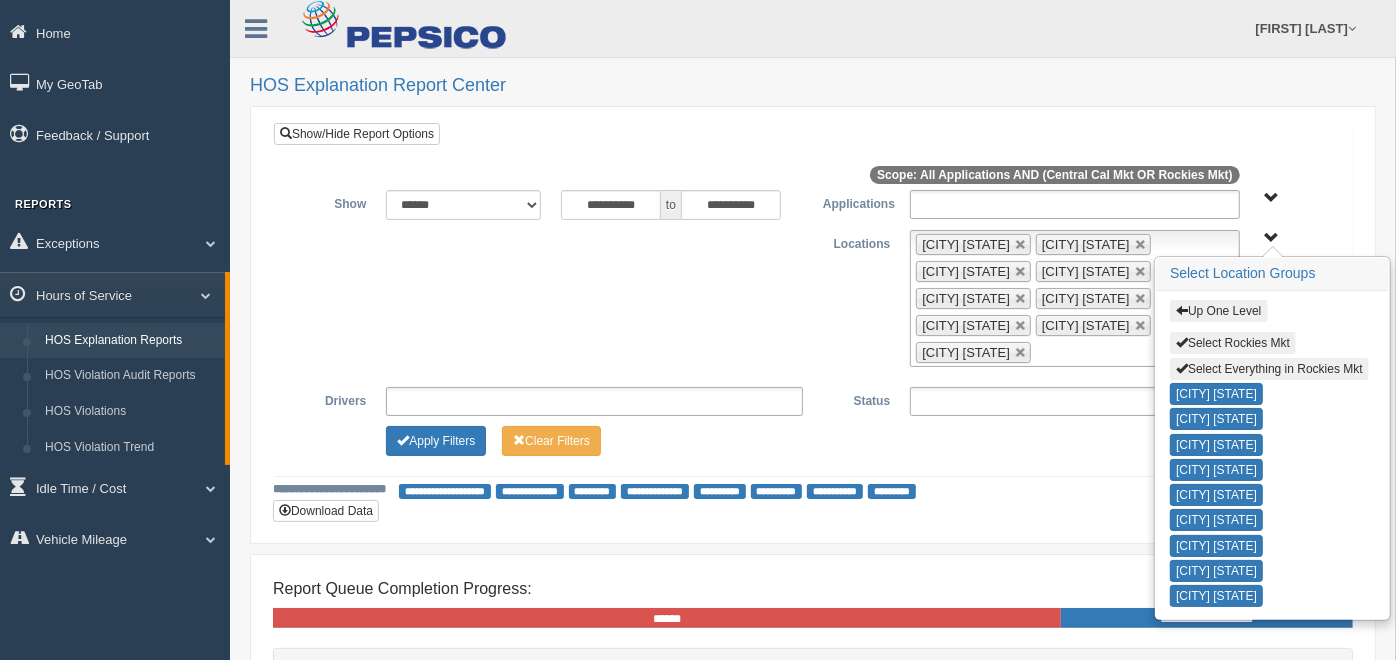 click on "Up One Level  Select Rockies Mkt  Select Everything in Rockies Mkt Elko NV Hurricane UT Kingman AZ Las Vegas NV Nampa ID Price UT Reno NV Salt Lake City UT Twin Falls ID" at bounding box center (1272, 238) 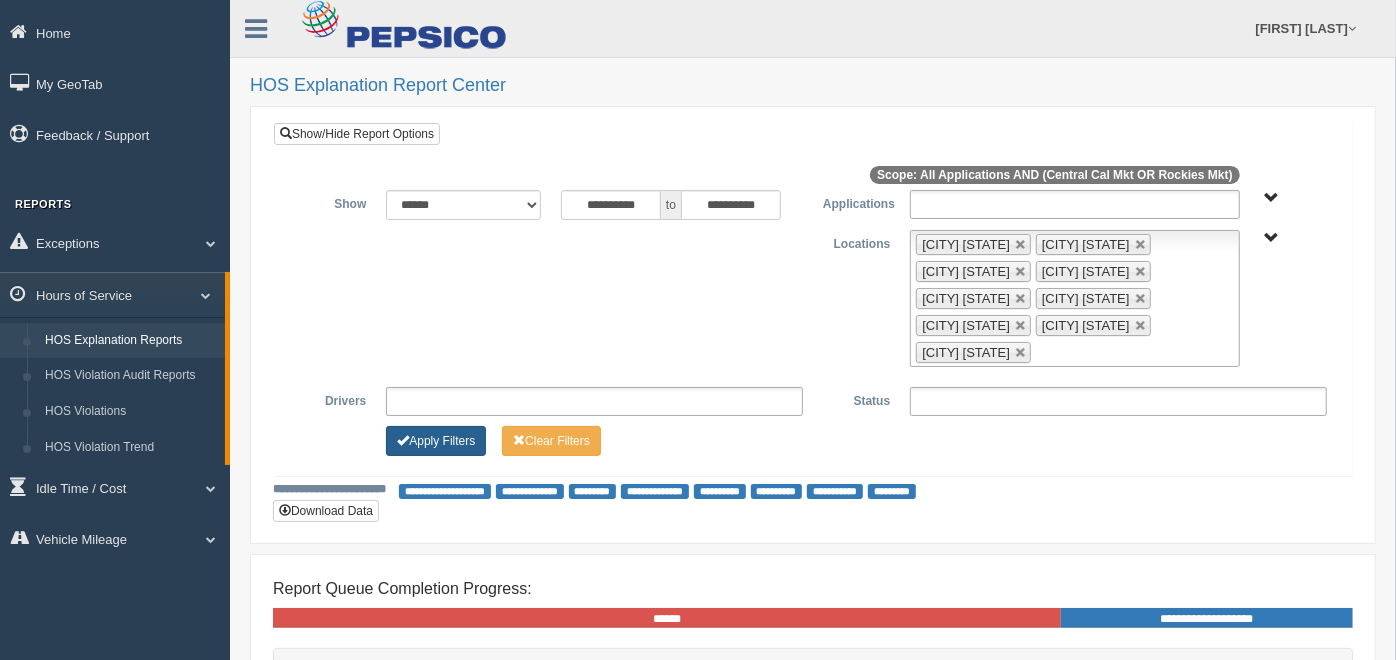 click on "Apply Filters" at bounding box center (436, 441) 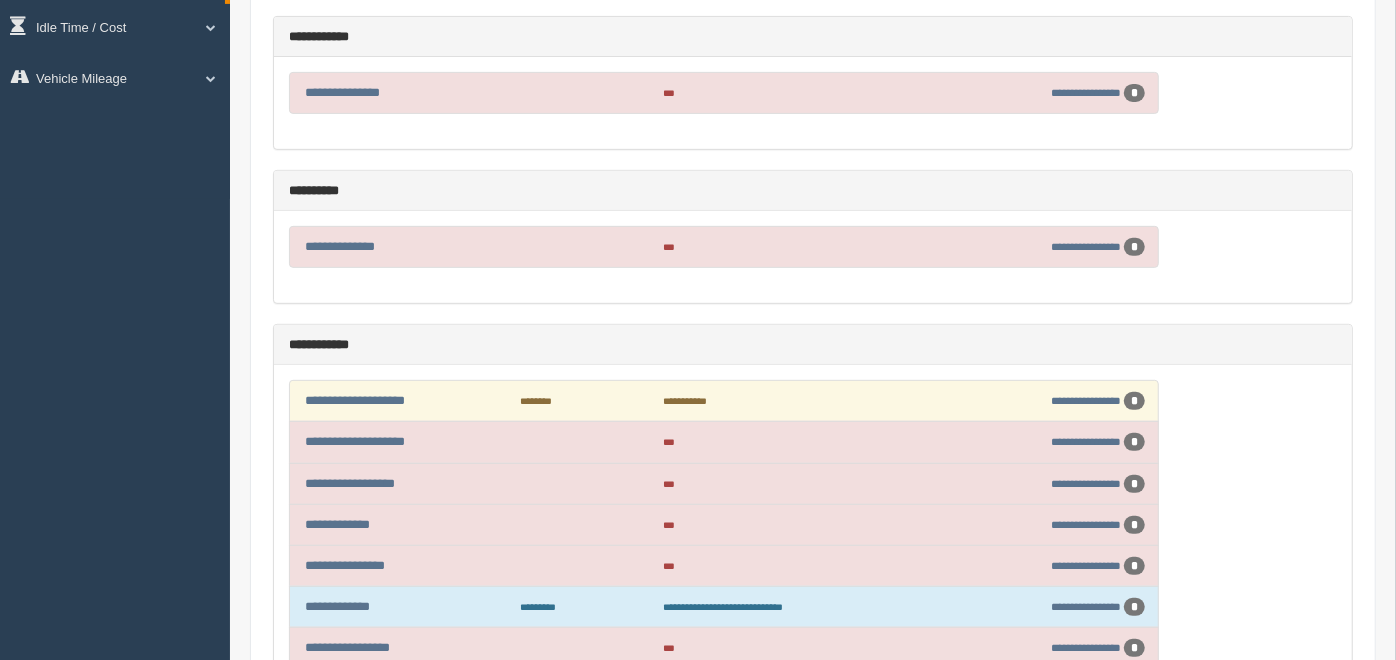 scroll, scrollTop: 347, scrollLeft: 0, axis: vertical 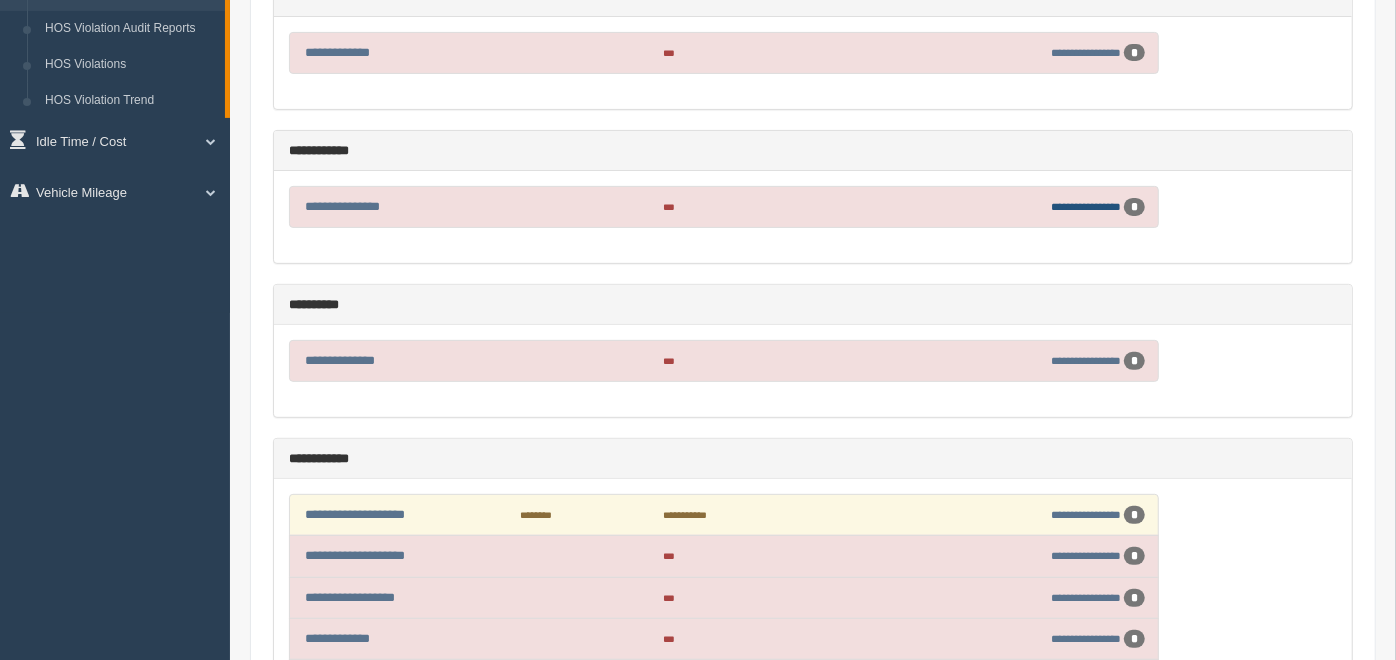 click on "**********" at bounding box center [1086, 206] 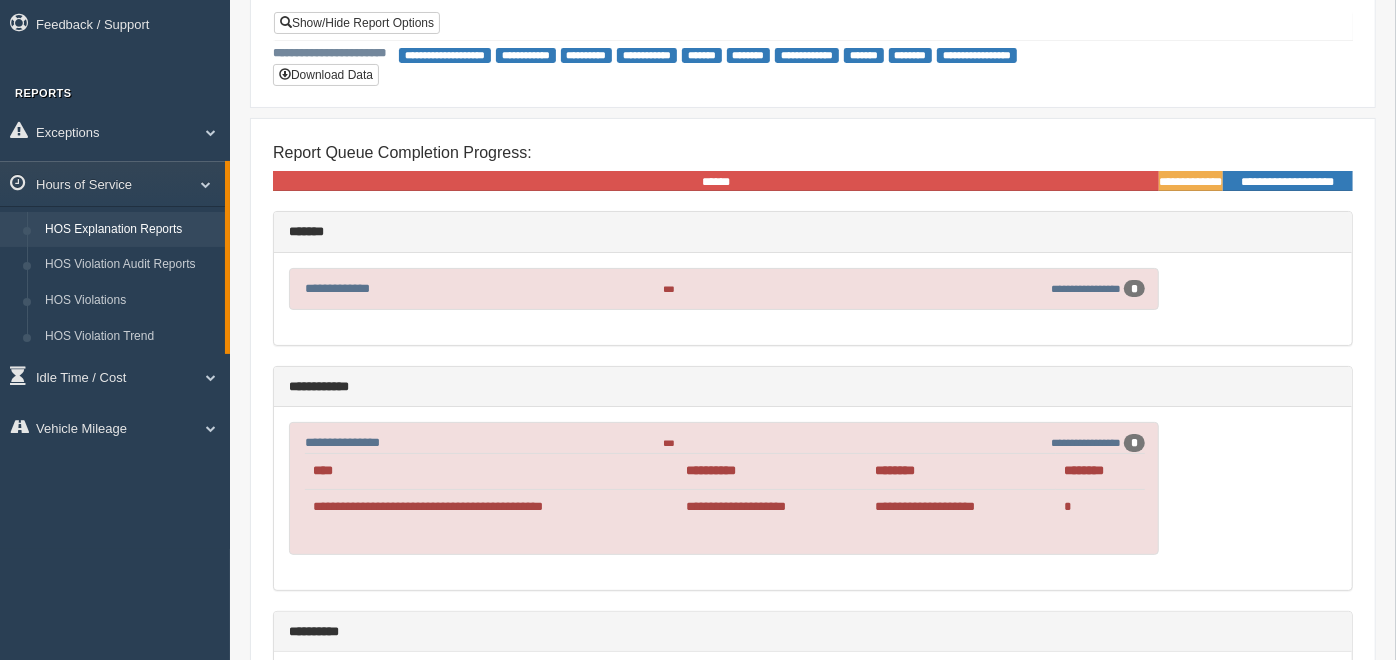 scroll, scrollTop: 333, scrollLeft: 0, axis: vertical 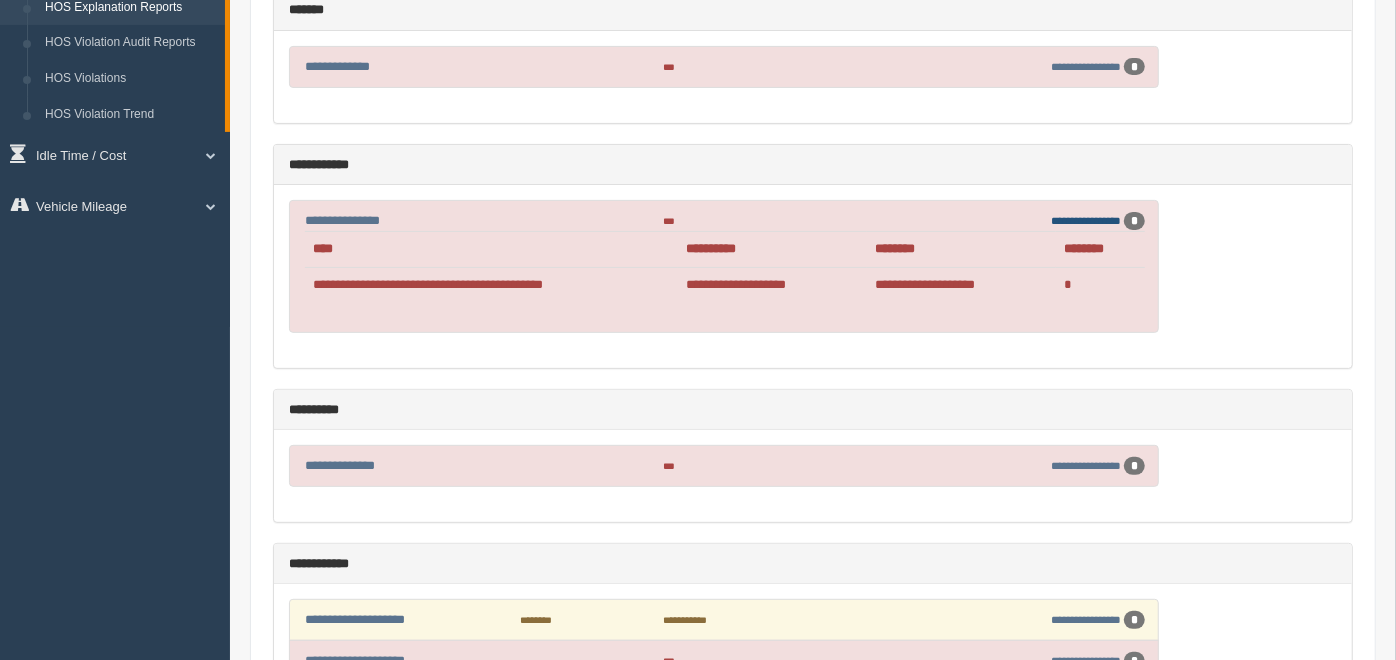click on "**********" at bounding box center (1086, 220) 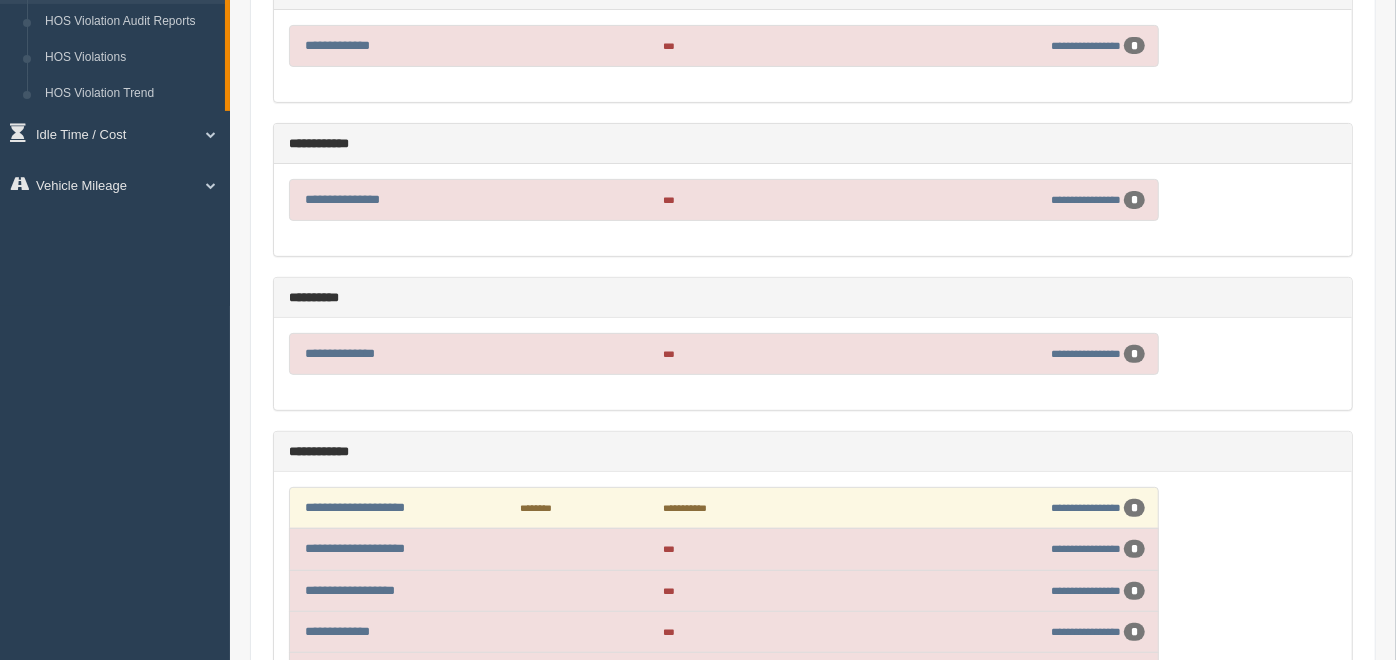 scroll, scrollTop: 236, scrollLeft: 0, axis: vertical 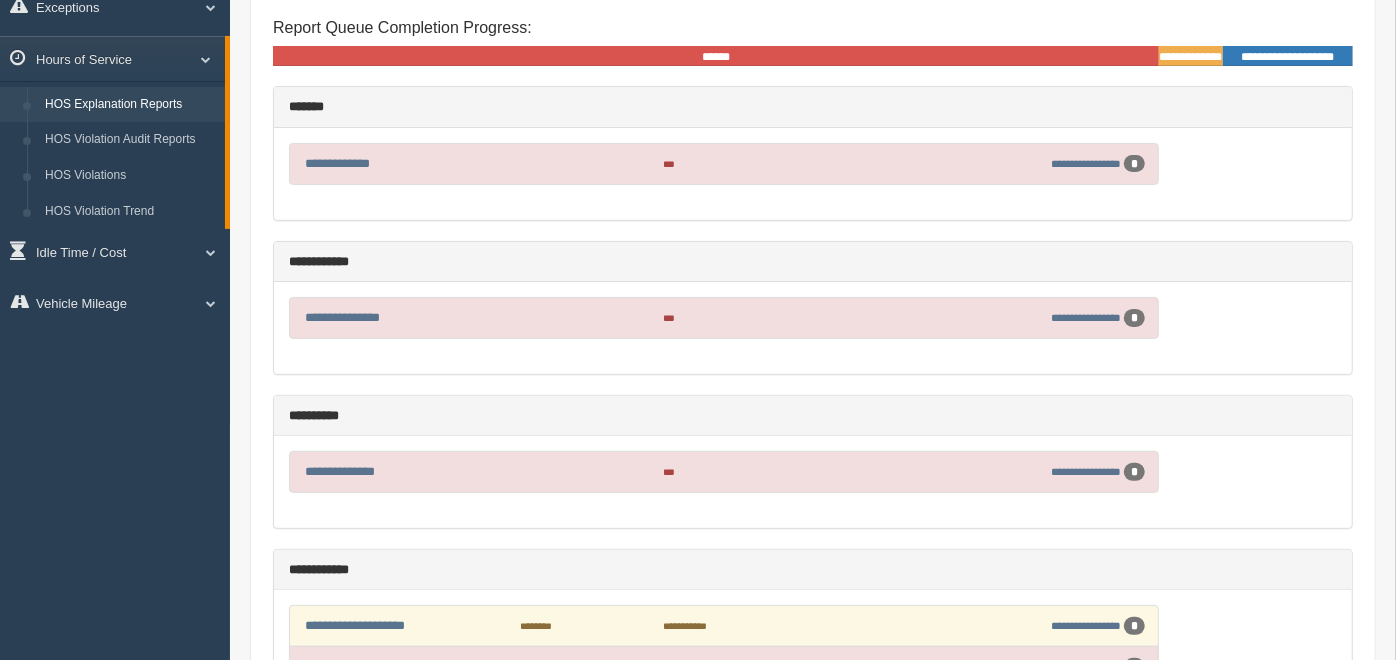 click on "**********" at bounding box center (813, 740) 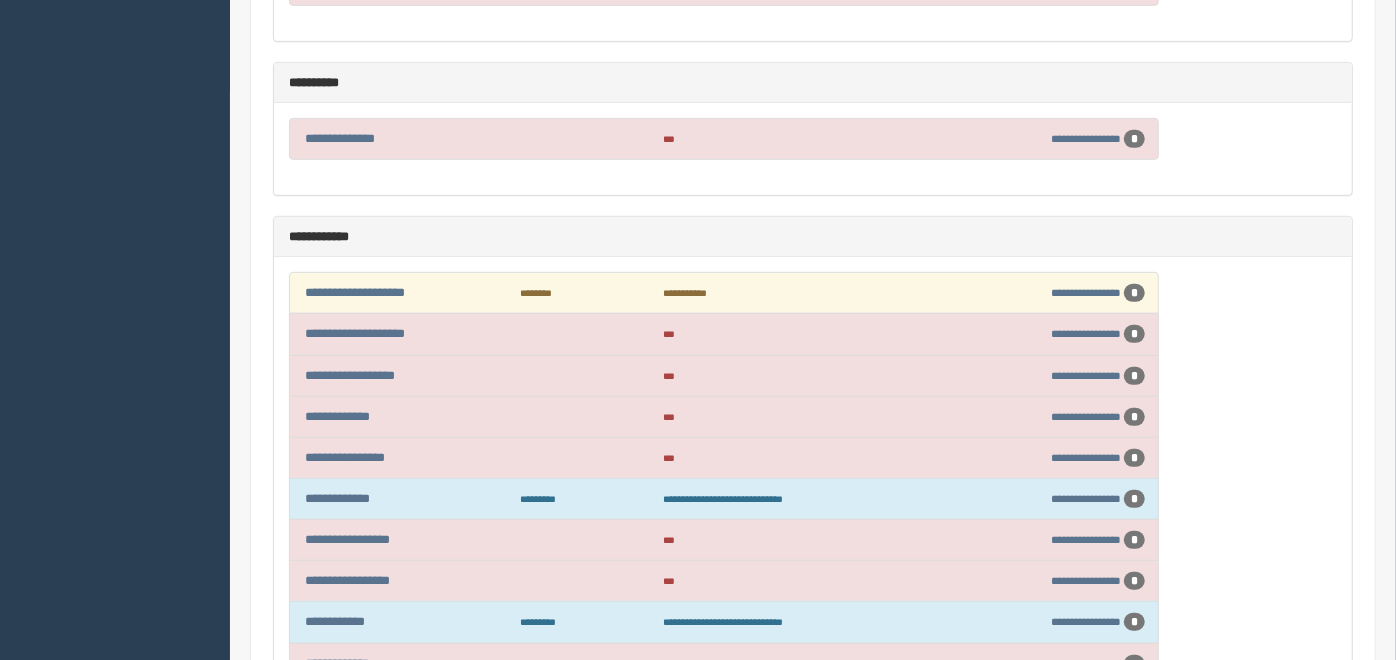 scroll, scrollTop: 791, scrollLeft: 0, axis: vertical 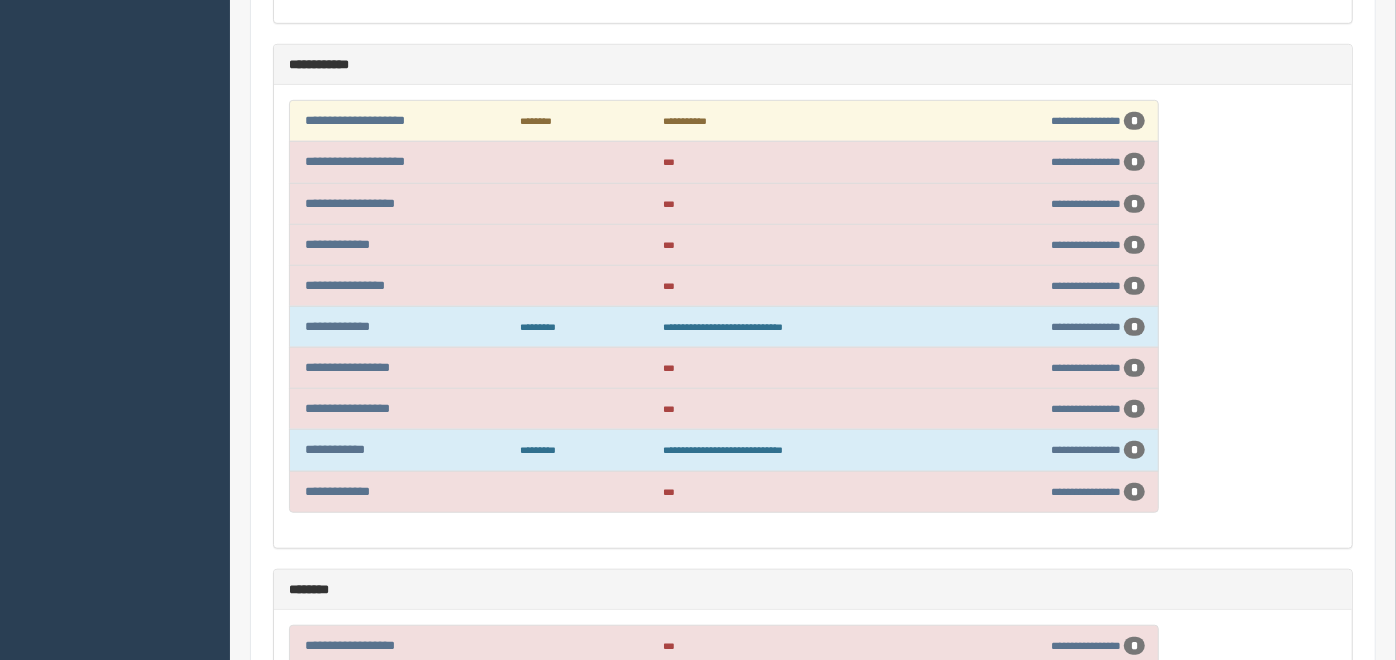 click on "**********" at bounding box center (813, 316) 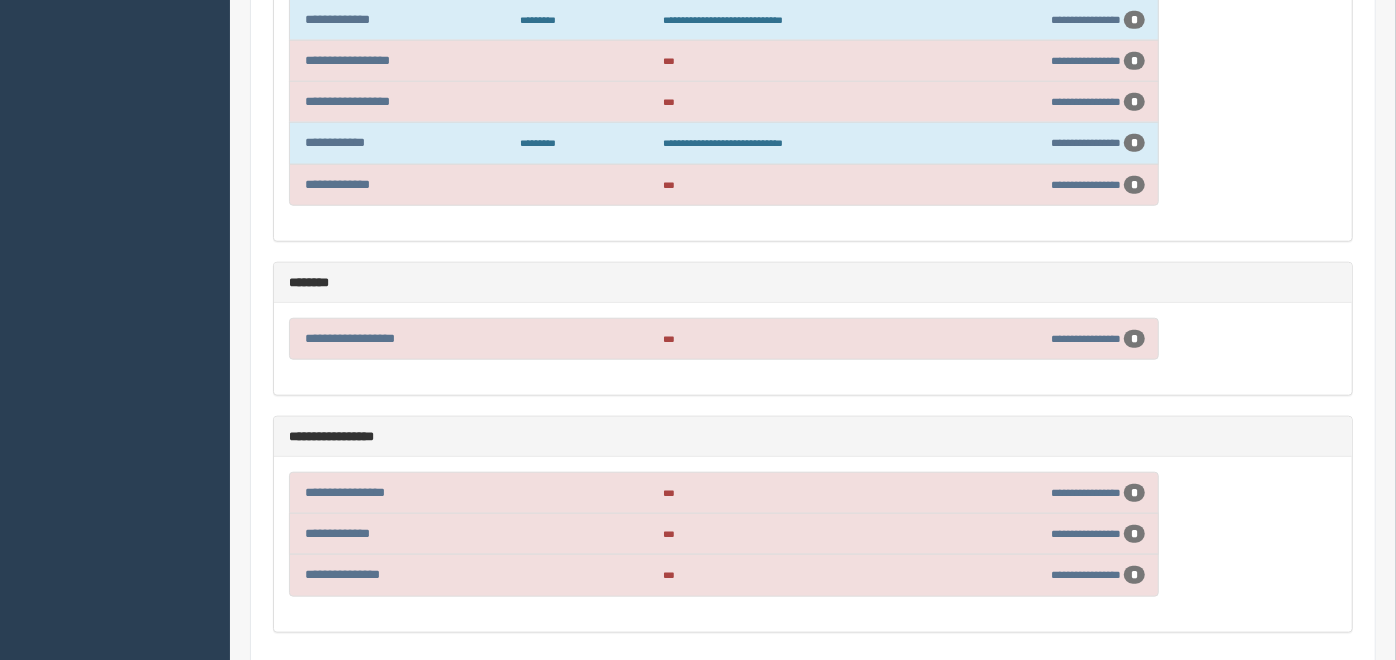 scroll, scrollTop: 1125, scrollLeft: 0, axis: vertical 